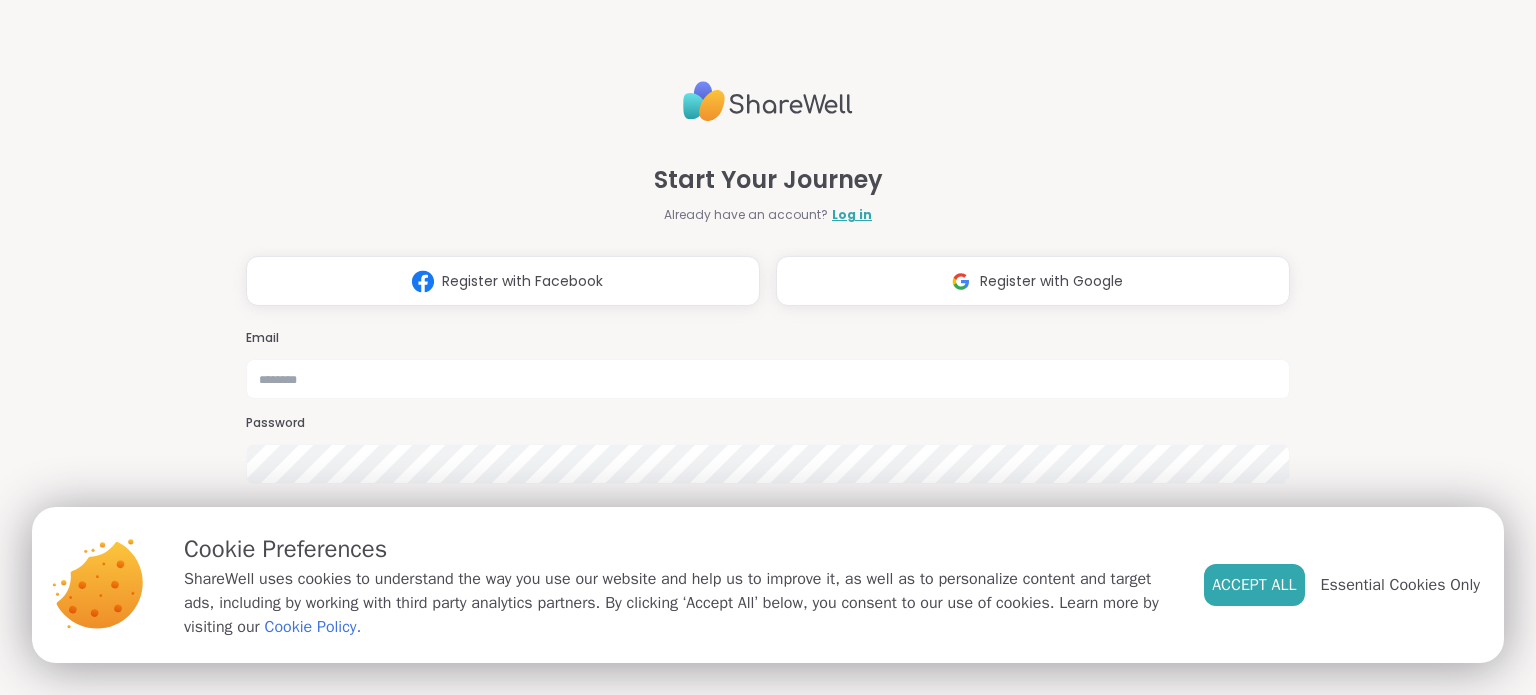 scroll, scrollTop: 0, scrollLeft: 0, axis: both 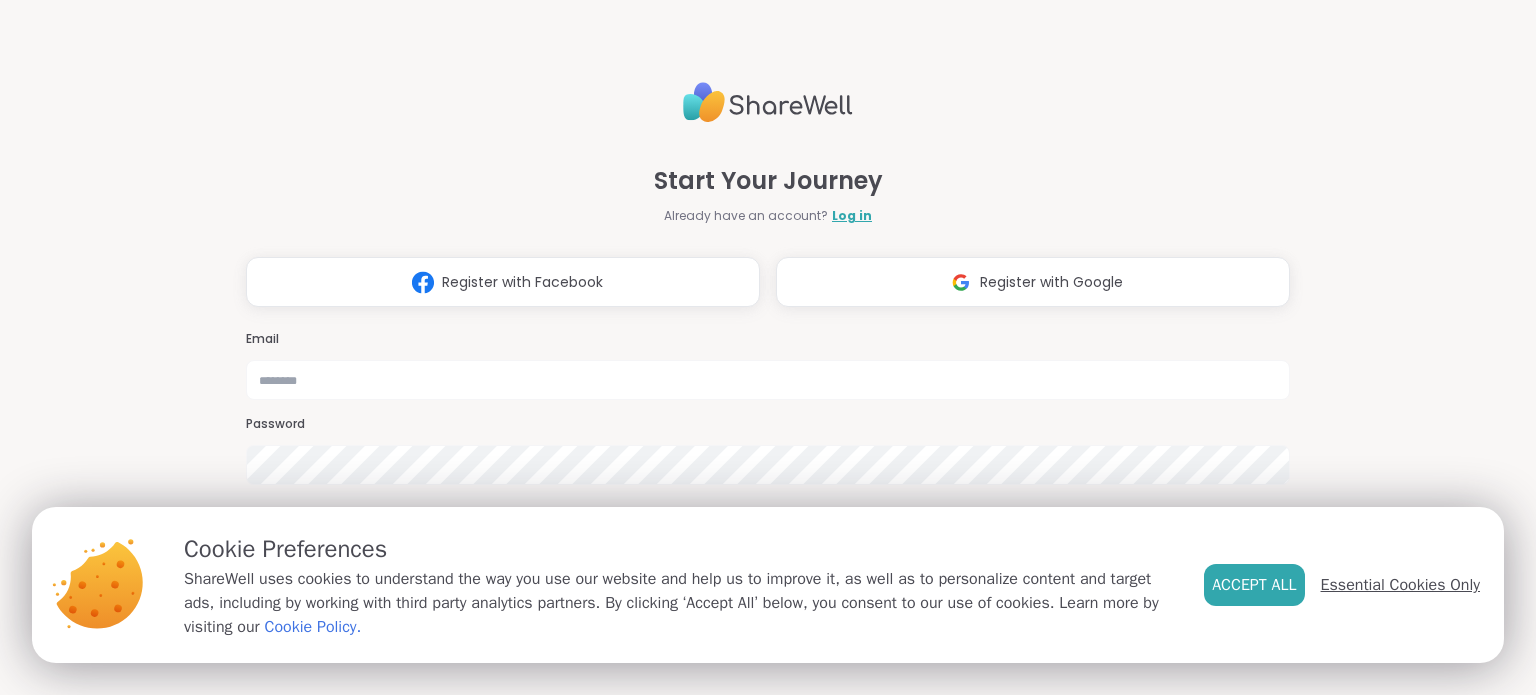 click on "Essential Cookies Only" at bounding box center [1400, 585] 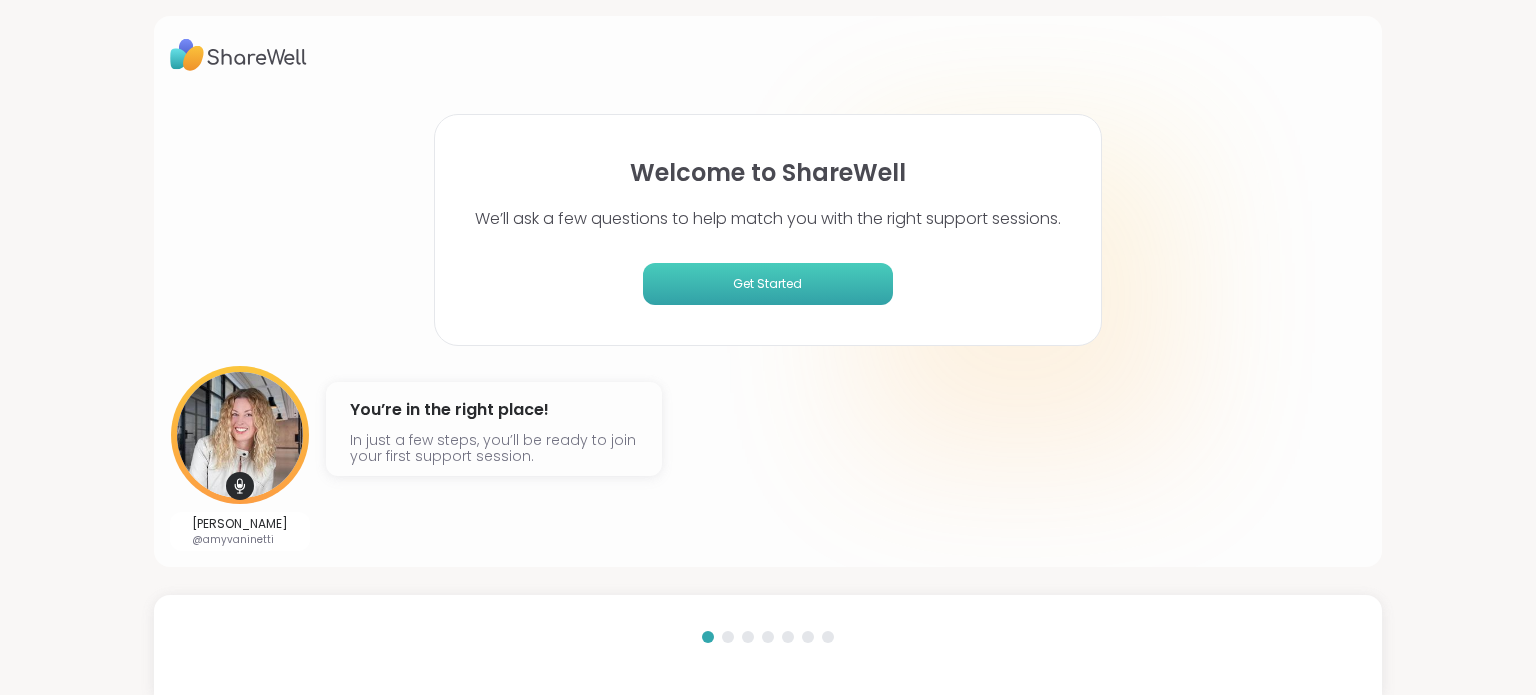 click on "Get Started" at bounding box center [768, 284] 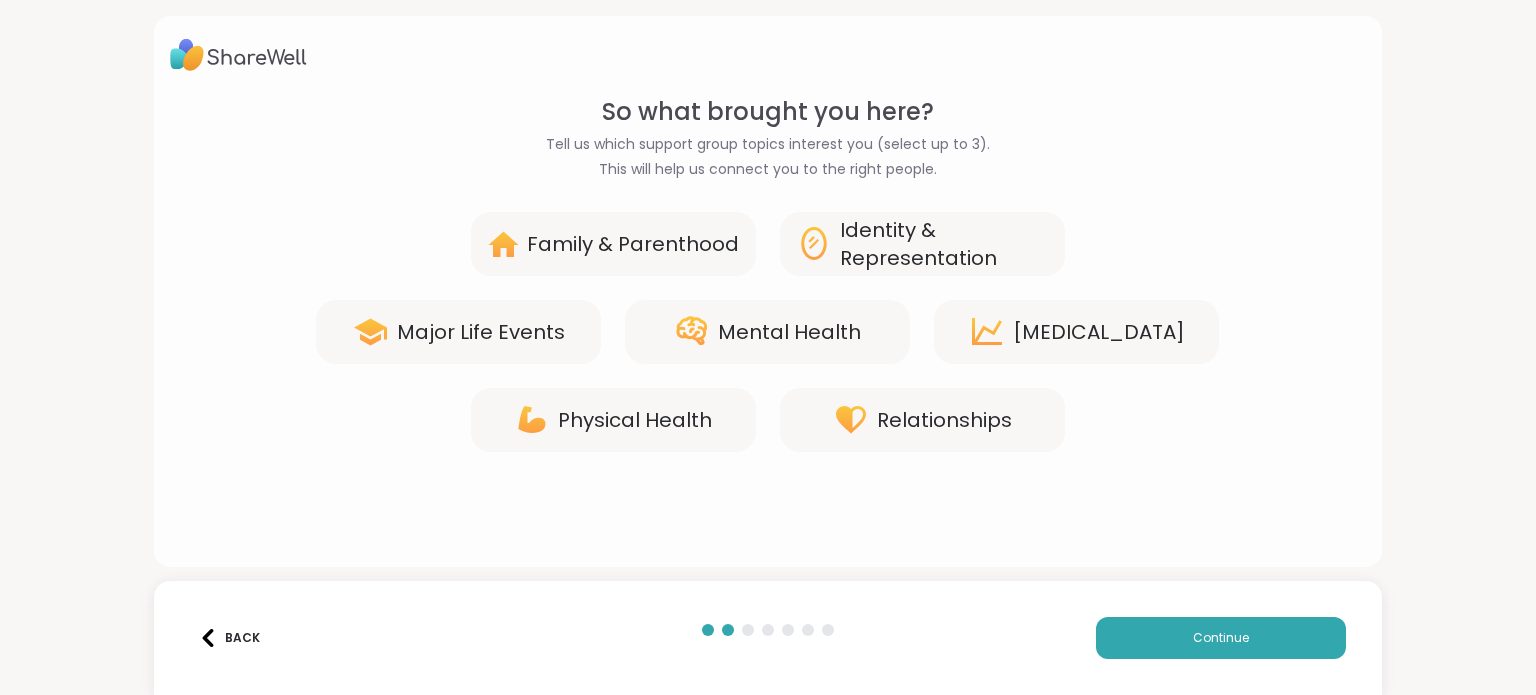 click on "Mental Health" at bounding box center [789, 332] 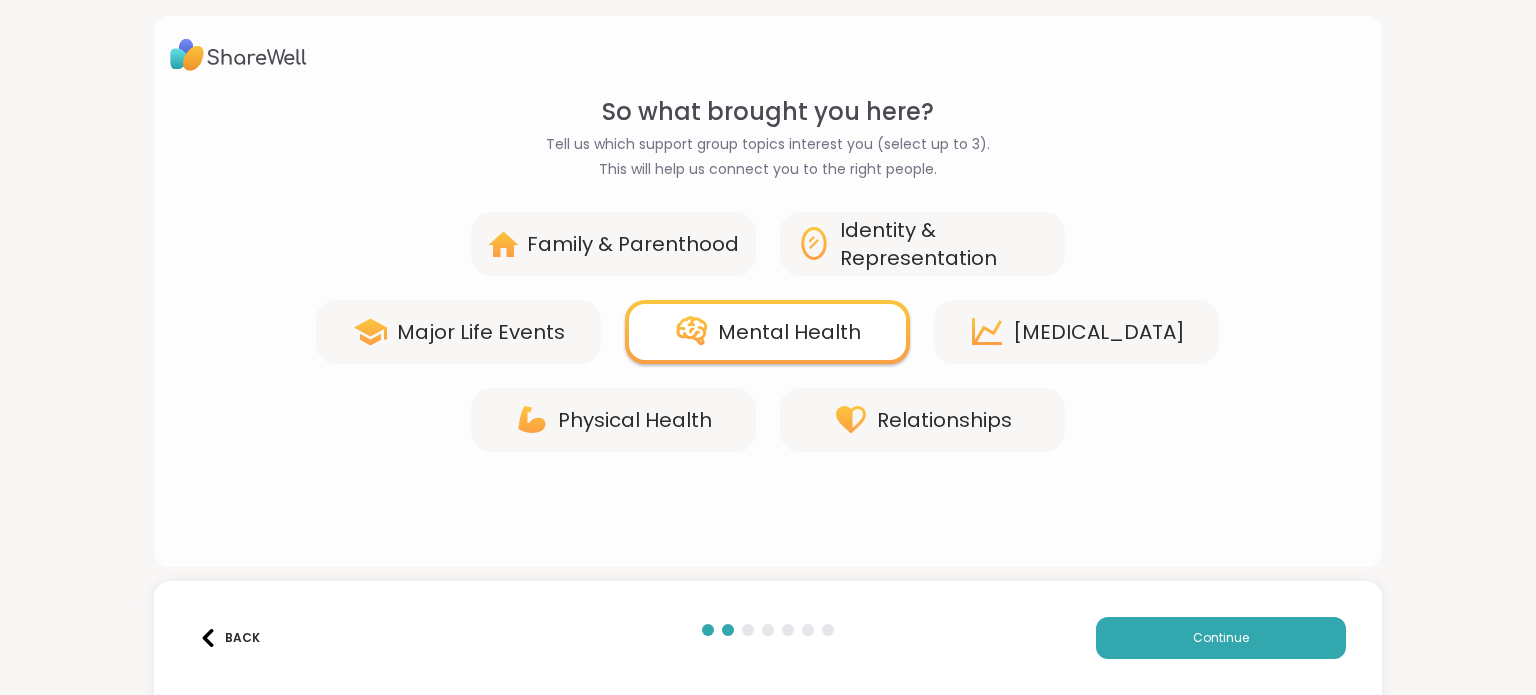 click on "Identity & Representation" at bounding box center [944, 244] 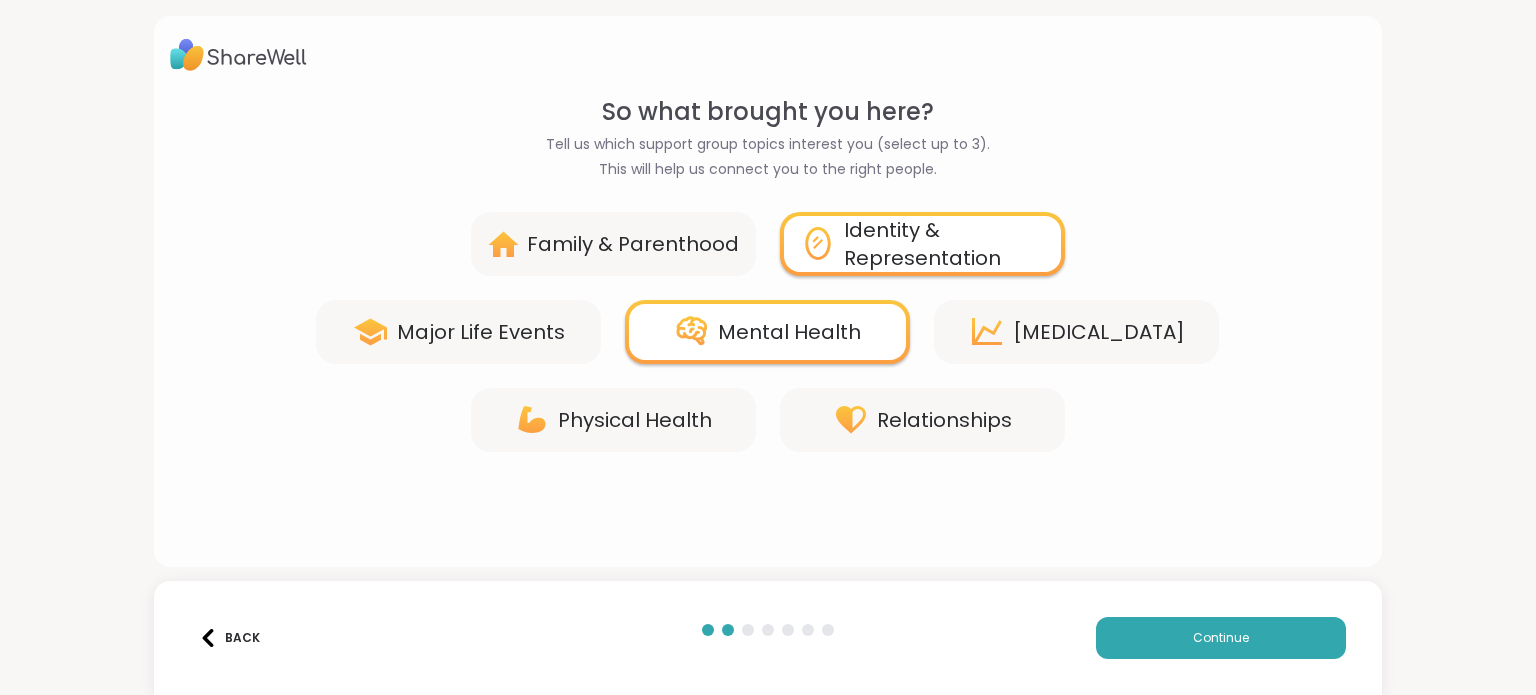click on "[MEDICAL_DATA]" at bounding box center [1099, 332] 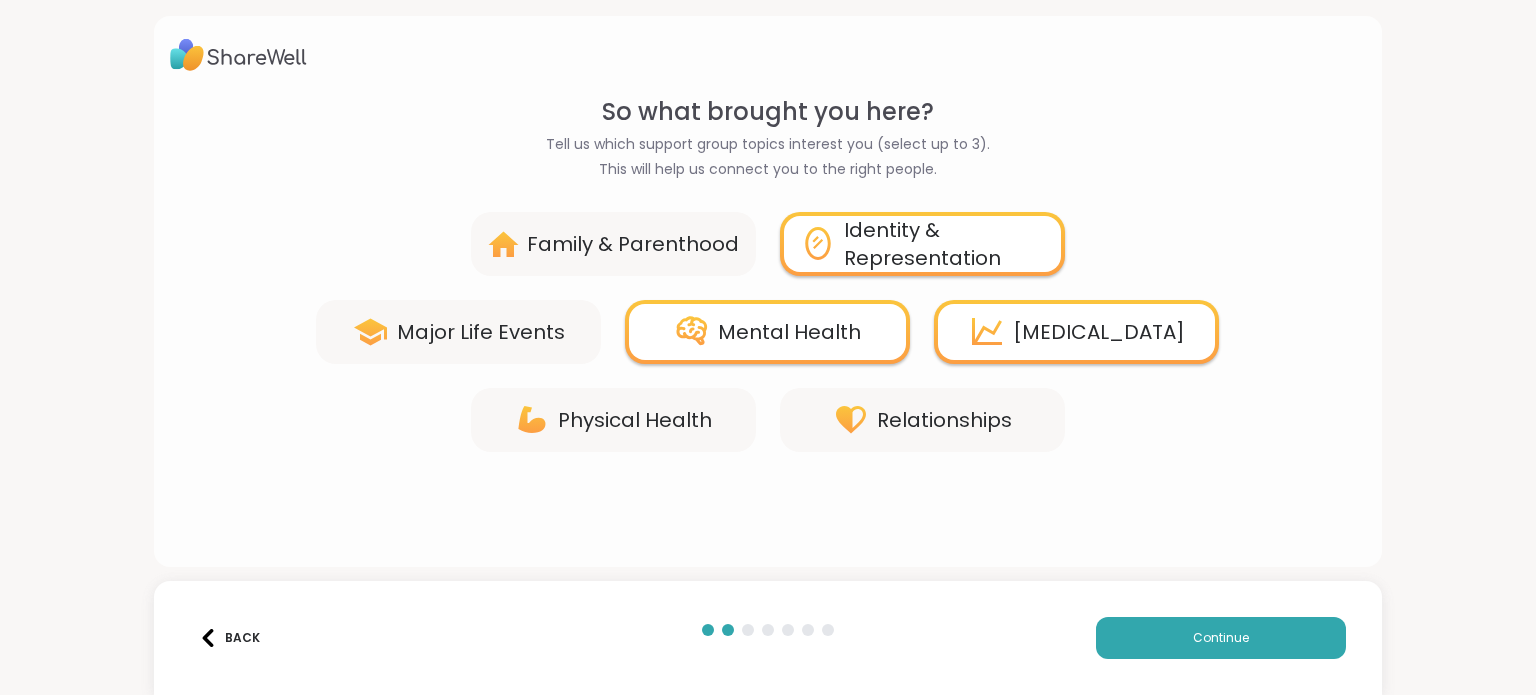click on "Relationships" at bounding box center (944, 420) 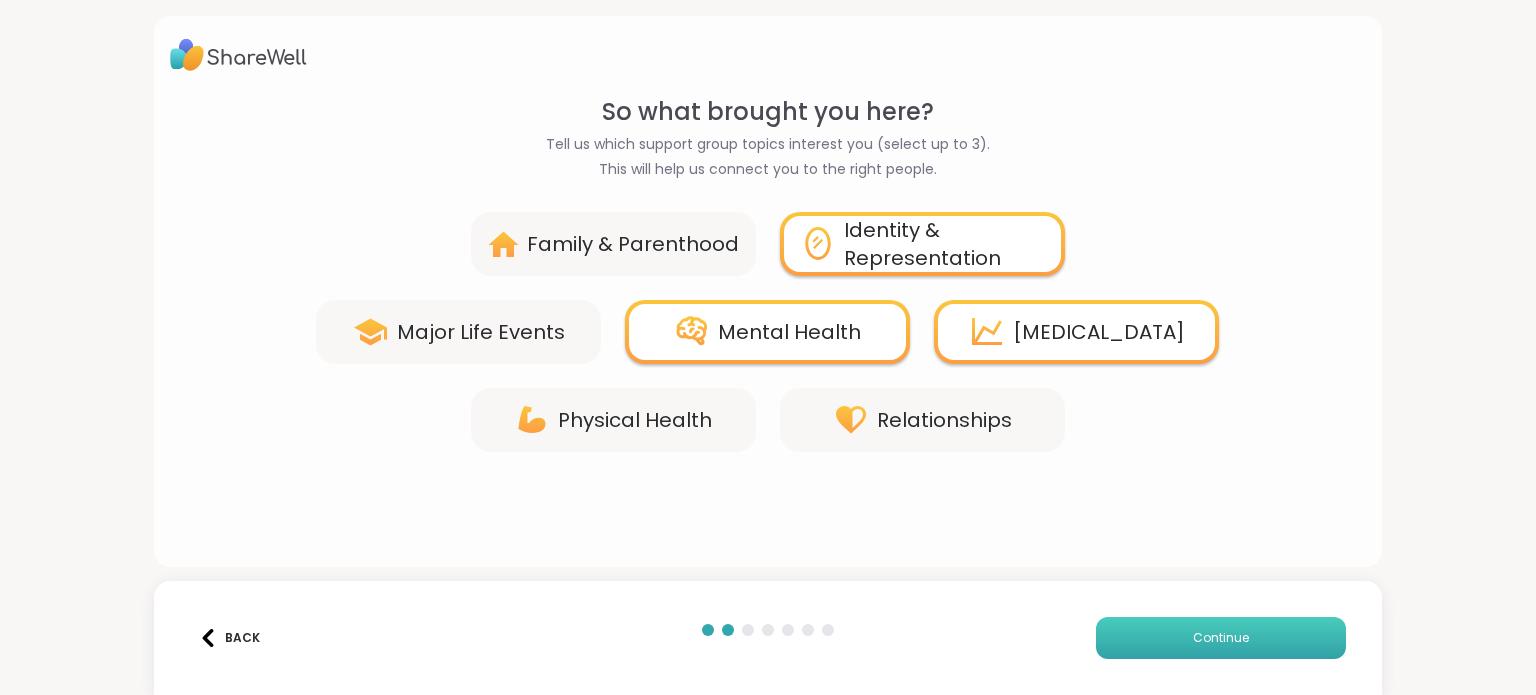 click on "Continue" at bounding box center [1221, 638] 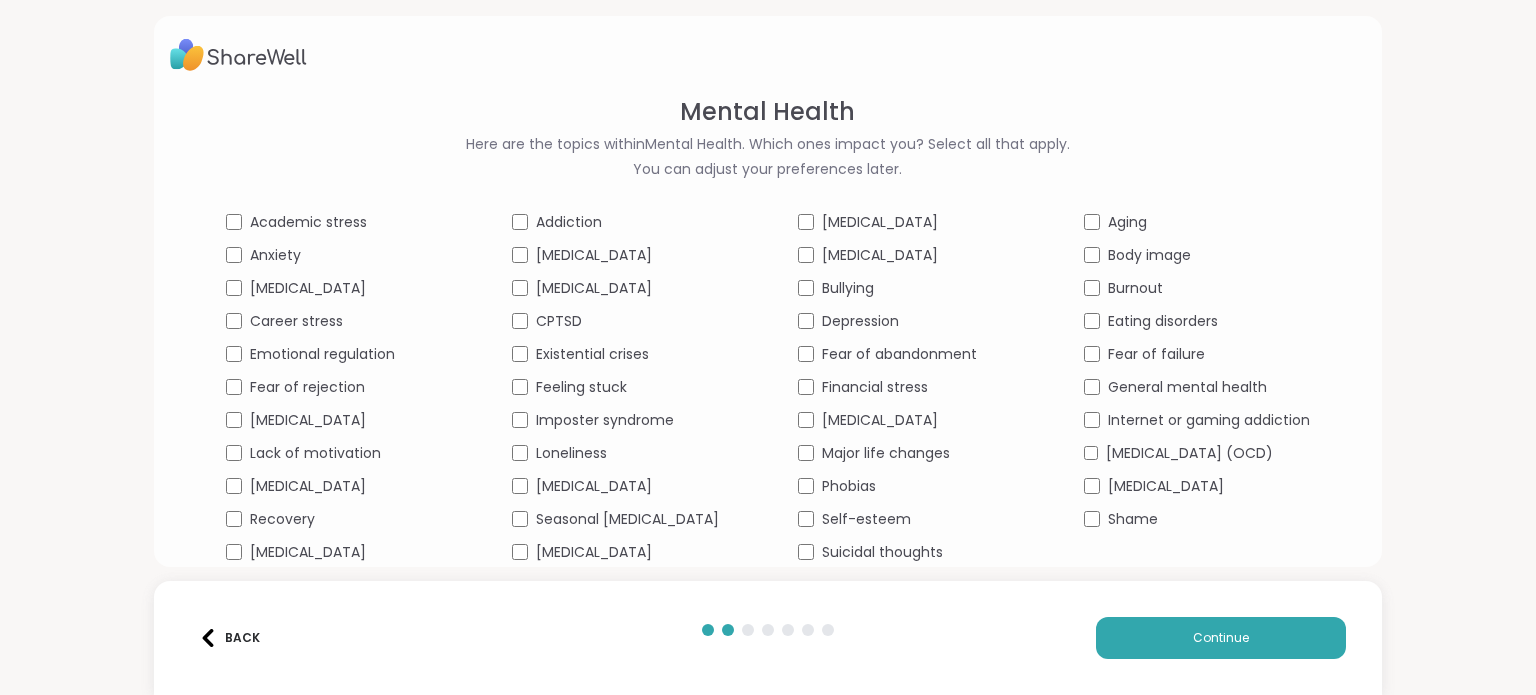 scroll, scrollTop: 32, scrollLeft: 0, axis: vertical 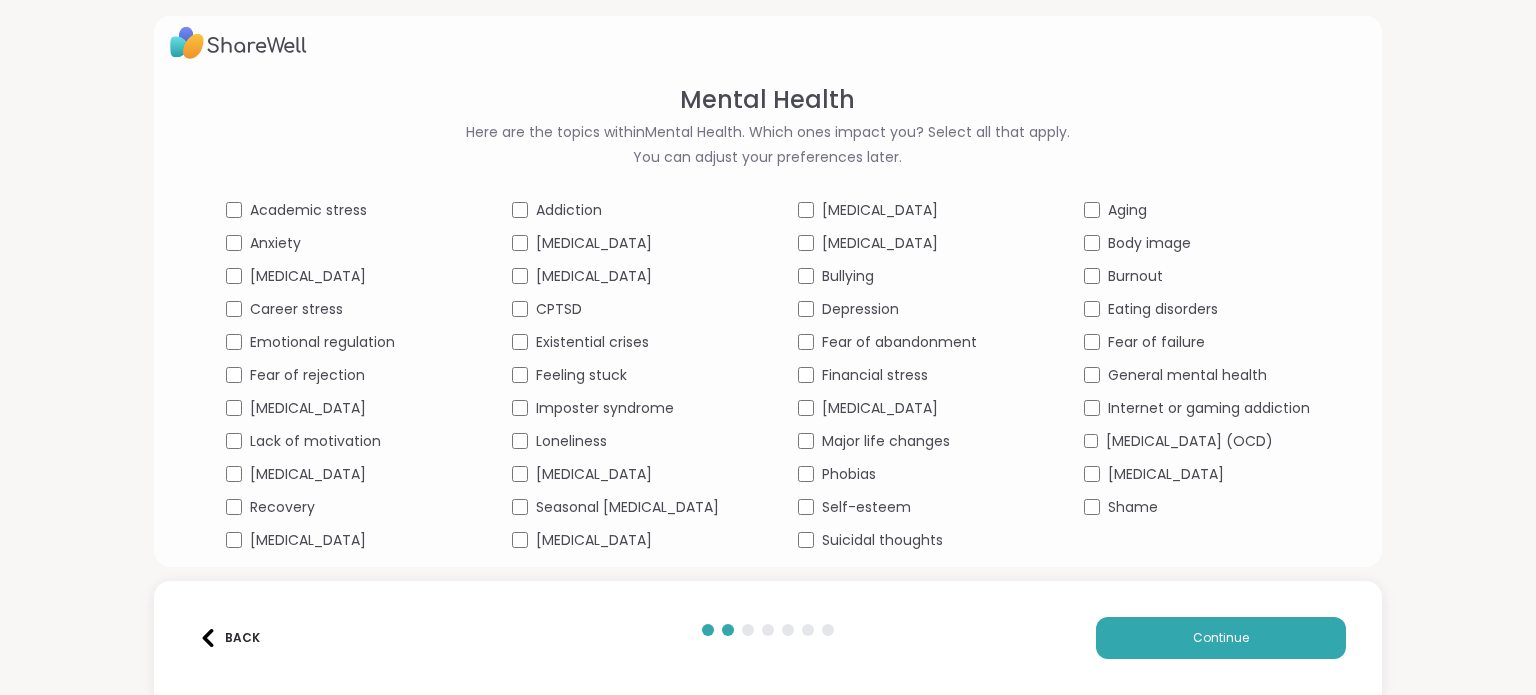 click on "Depression" at bounding box center [911, 309] 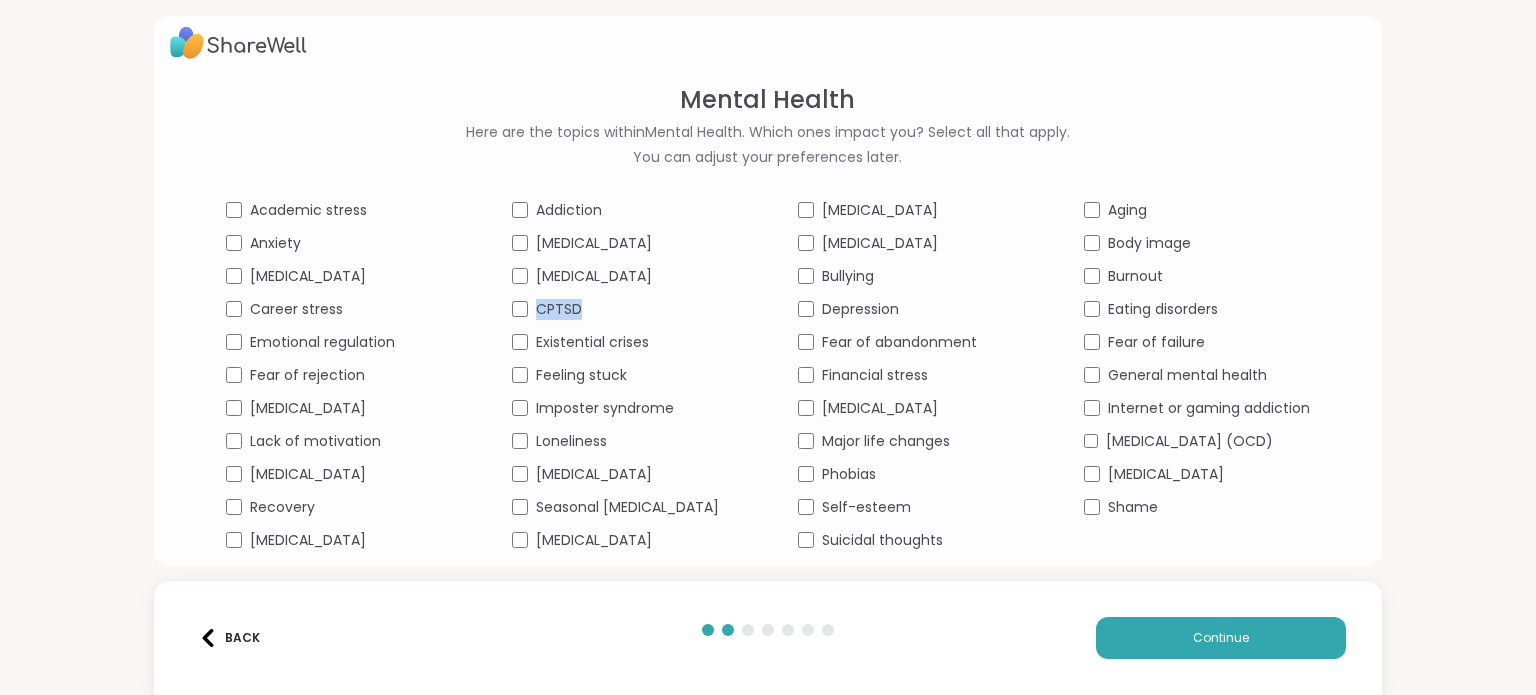 drag, startPoint x: 586, startPoint y: 285, endPoint x: 507, endPoint y: 289, distance: 79.101204 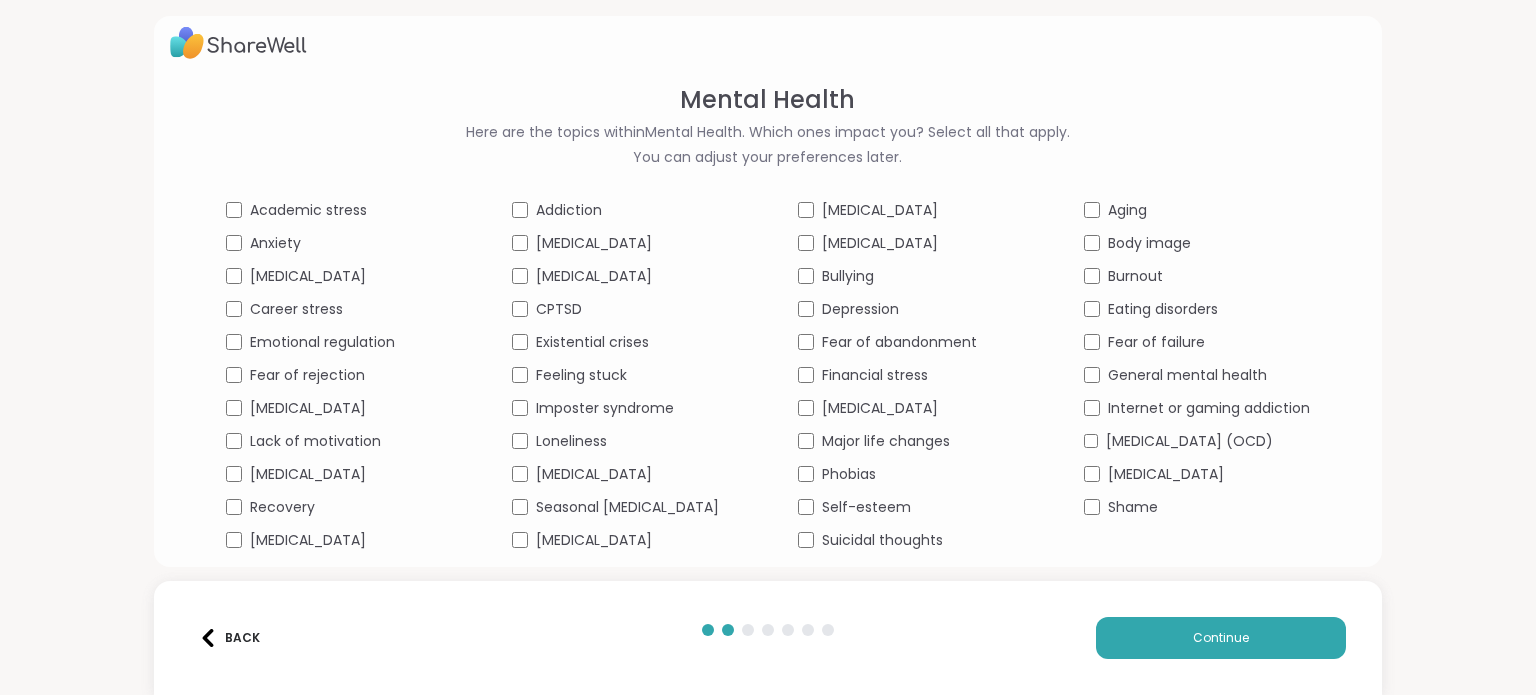 click on "Mental Health Here are the topics within  Mental Health . Which ones impact you? Select all that apply. You can adjust your preferences later. Academic stress Addiction [MEDICAL_DATA] Aging Anxiety [MEDICAL_DATA] [MEDICAL_DATA] Body image [MEDICAL_DATA] [MEDICAL_DATA] Bullying Burnout Career stress CPTSD [MEDICAL_DATA] Eating disorders Emotional regulation Existential crises Fear of abandonment Fear of failure Fear of rejection Feeling stuck Financial stress General mental health [MEDICAL_DATA] Imposter syndrome [MEDICAL_DATA] Internet or gaming addiction Lack of motivation Loneliness Major life changes [MEDICAL_DATA] (OCD) [MEDICAL_DATA] [MEDICAL_DATA] Phobias [MEDICAL_DATA] Recovery Seasonal [MEDICAL_DATA] Self-esteem Shame [MEDICAL_DATA] [MEDICAL_DATA] Suicidal thoughts Back Continue" at bounding box center (768, 347) 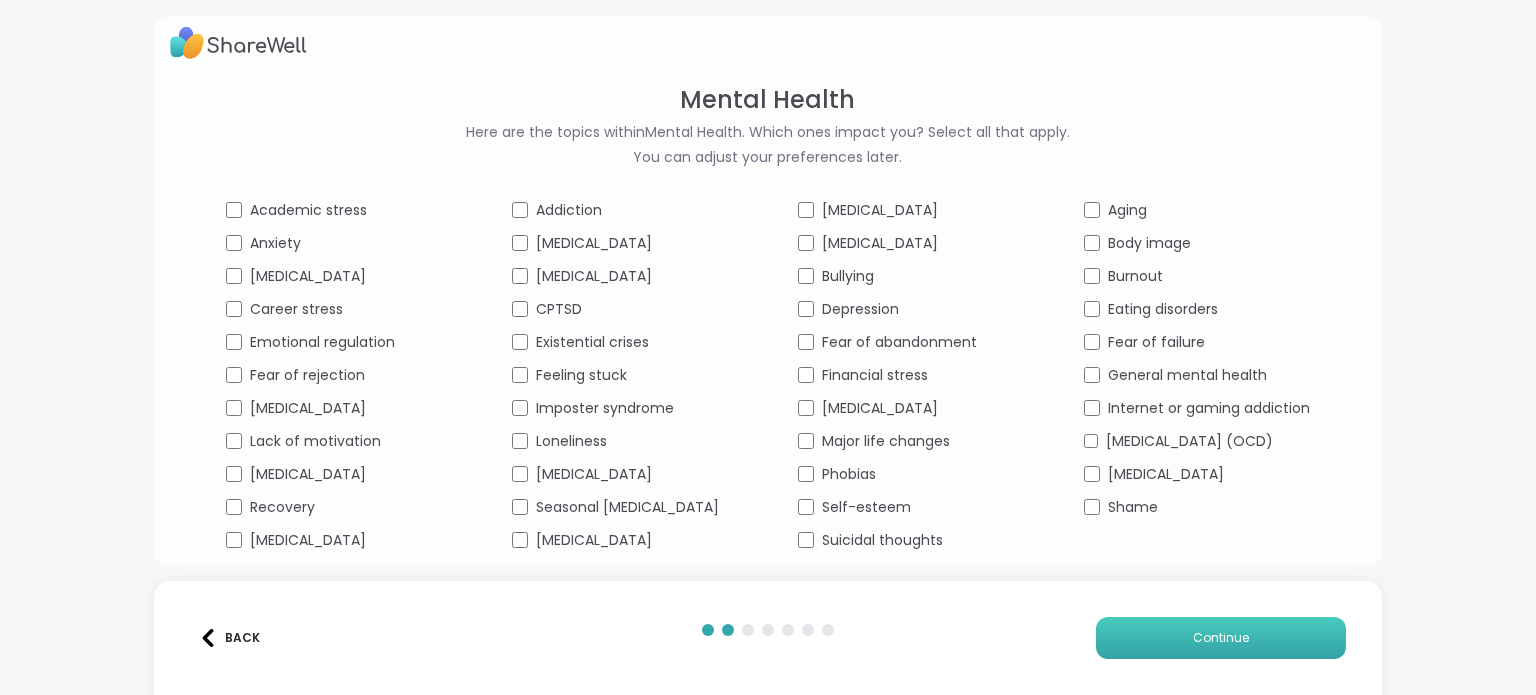click on "Continue" at bounding box center (1221, 638) 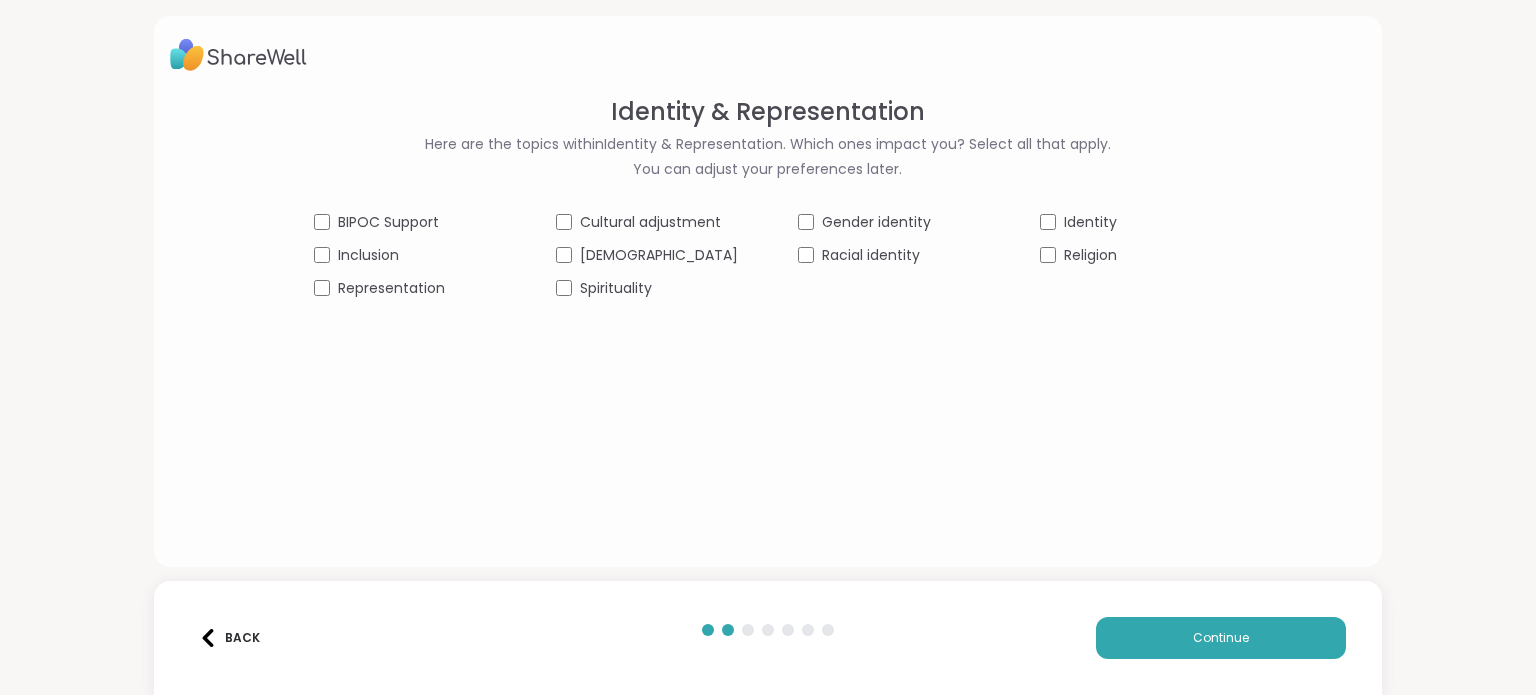 click on "Identity & Representation Here are the topics within  Identity & Representation . Which ones impact you? Select all that apply. You can adjust your preferences later. BIPOC Support Cultural adjustment Gender identity Identity Inclusion [DEMOGRAPHIC_DATA] Racial identity Religion Representation Spirituality" at bounding box center (768, 196) 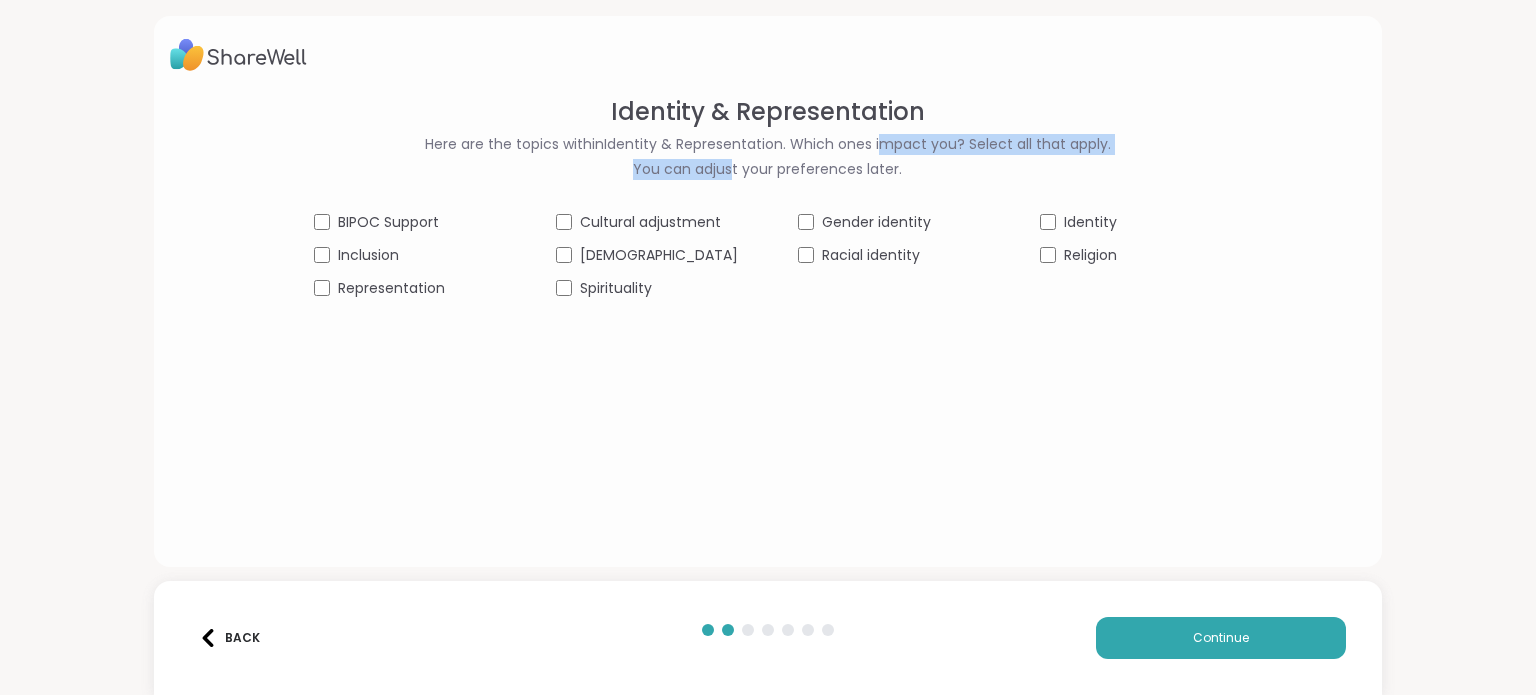 drag, startPoint x: 736, startPoint y: 163, endPoint x: 888, endPoint y: 152, distance: 152.3975 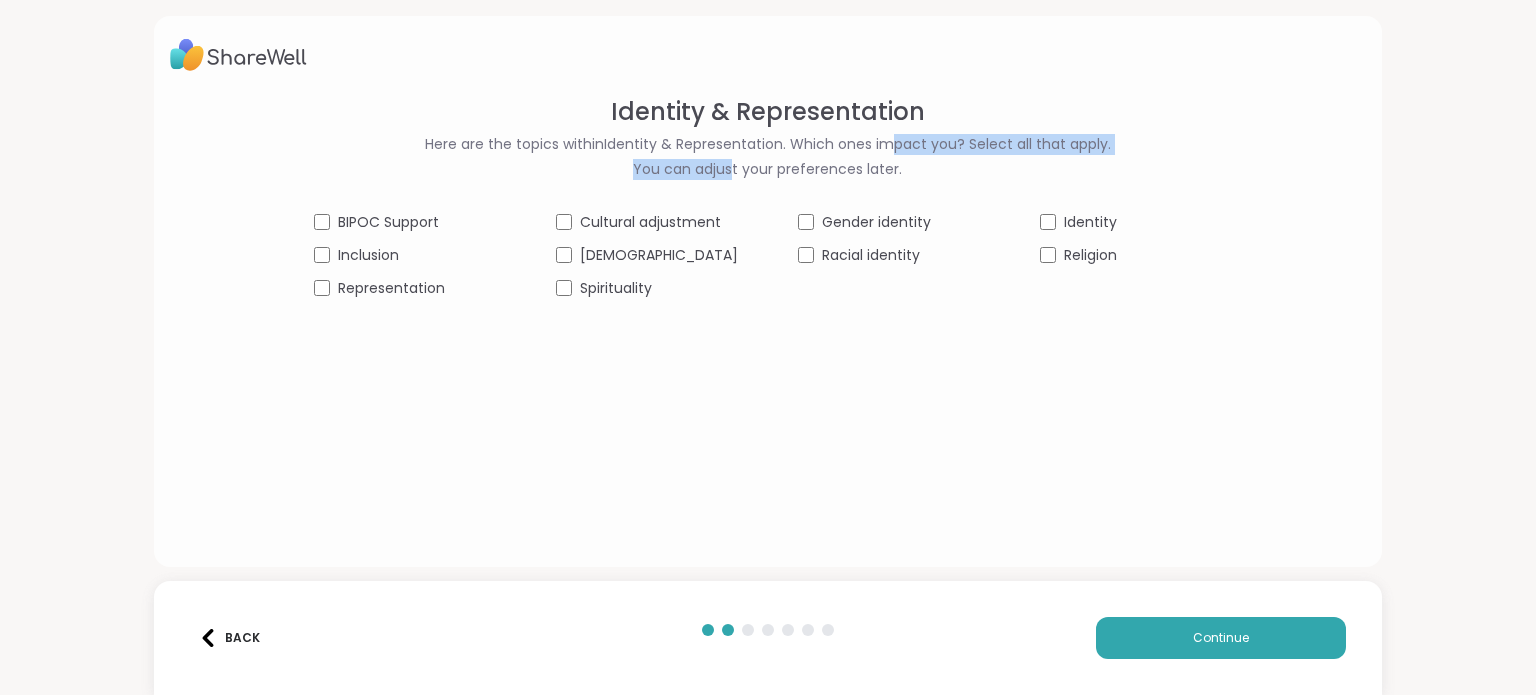 click on "Here are the topics within  Identity & Representation . Which ones impact you? Select all that apply." at bounding box center (768, 144) 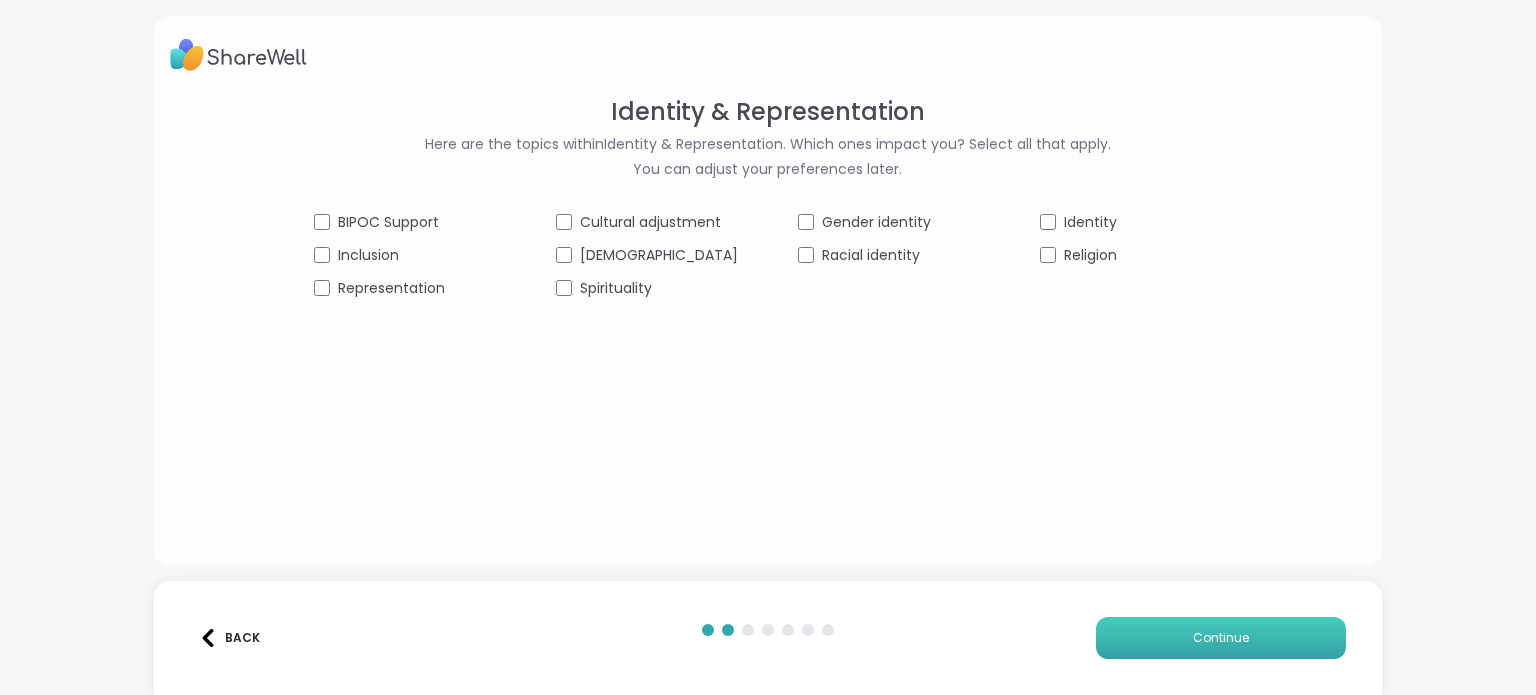click on "Continue" at bounding box center (1221, 638) 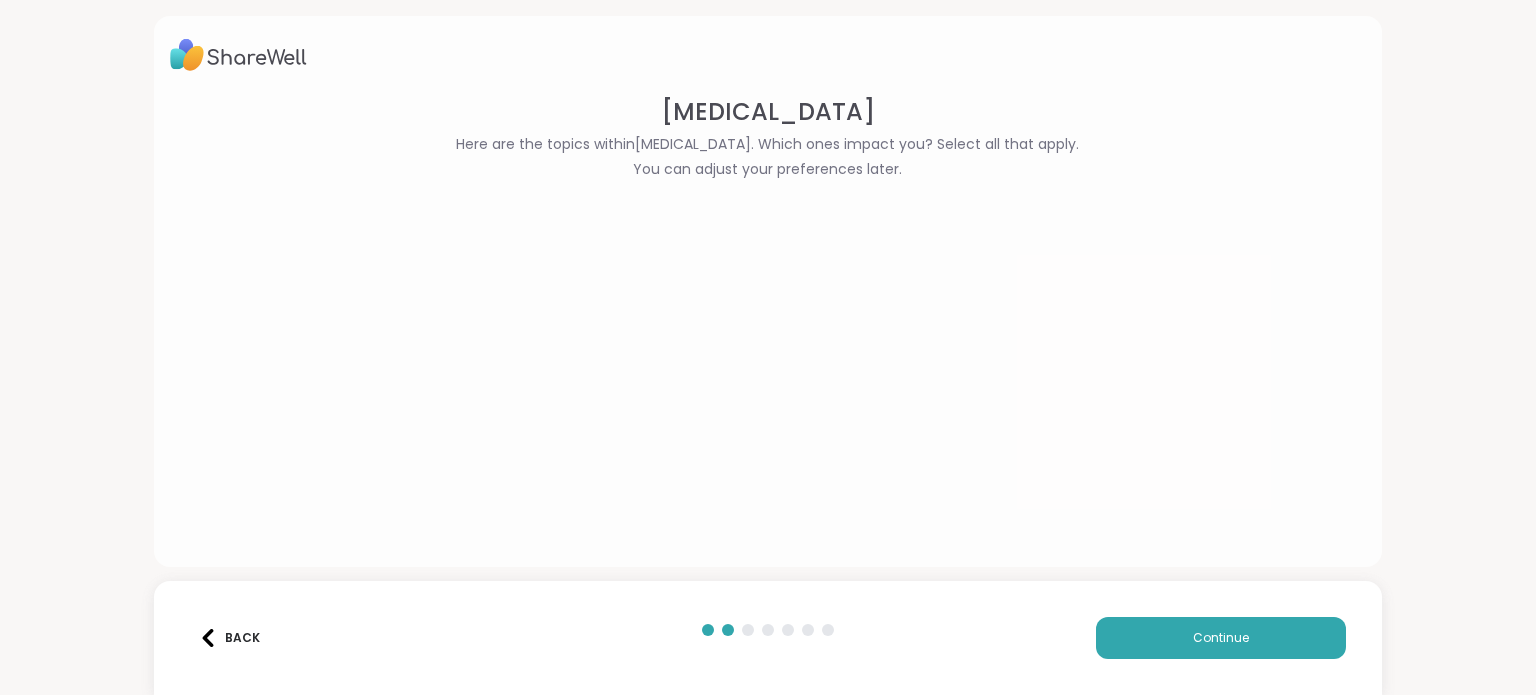 click at bounding box center (1008, 244) 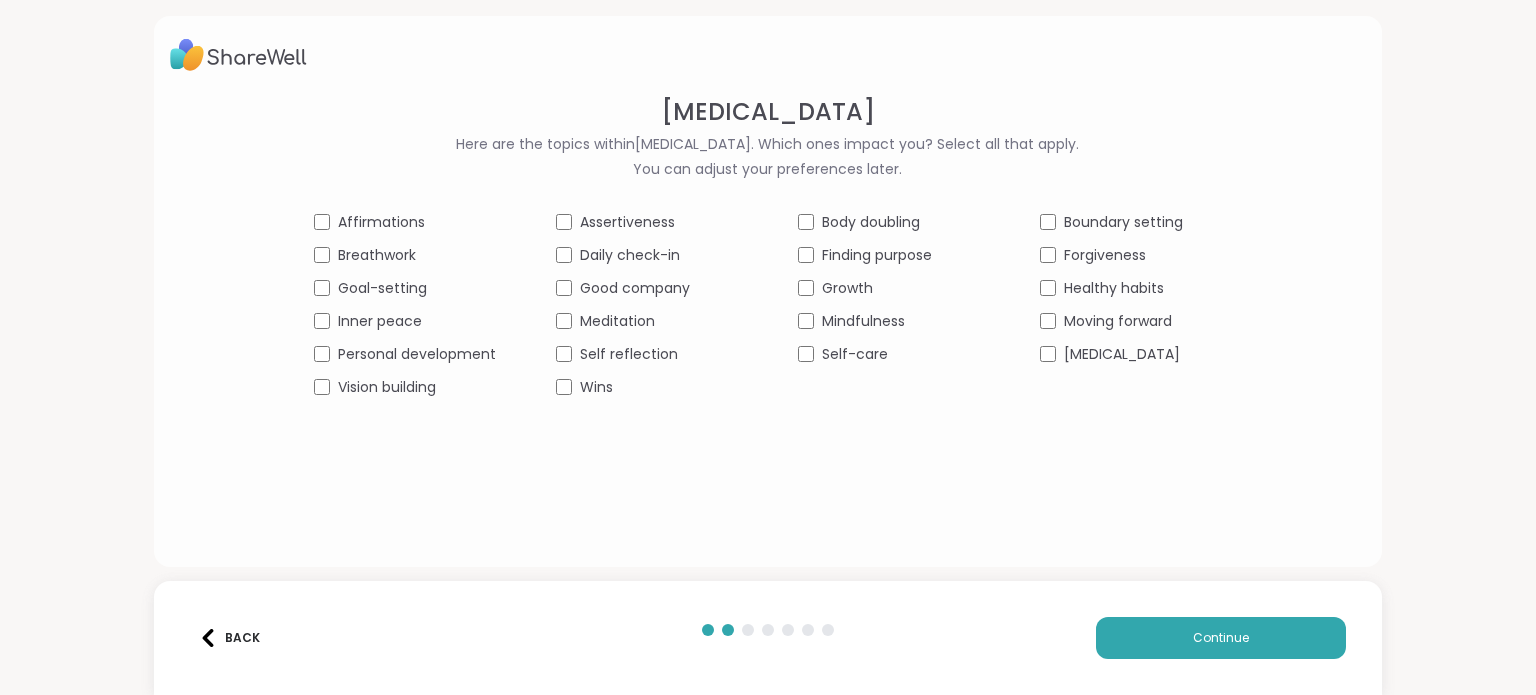 click on "Good company" at bounding box center [635, 288] 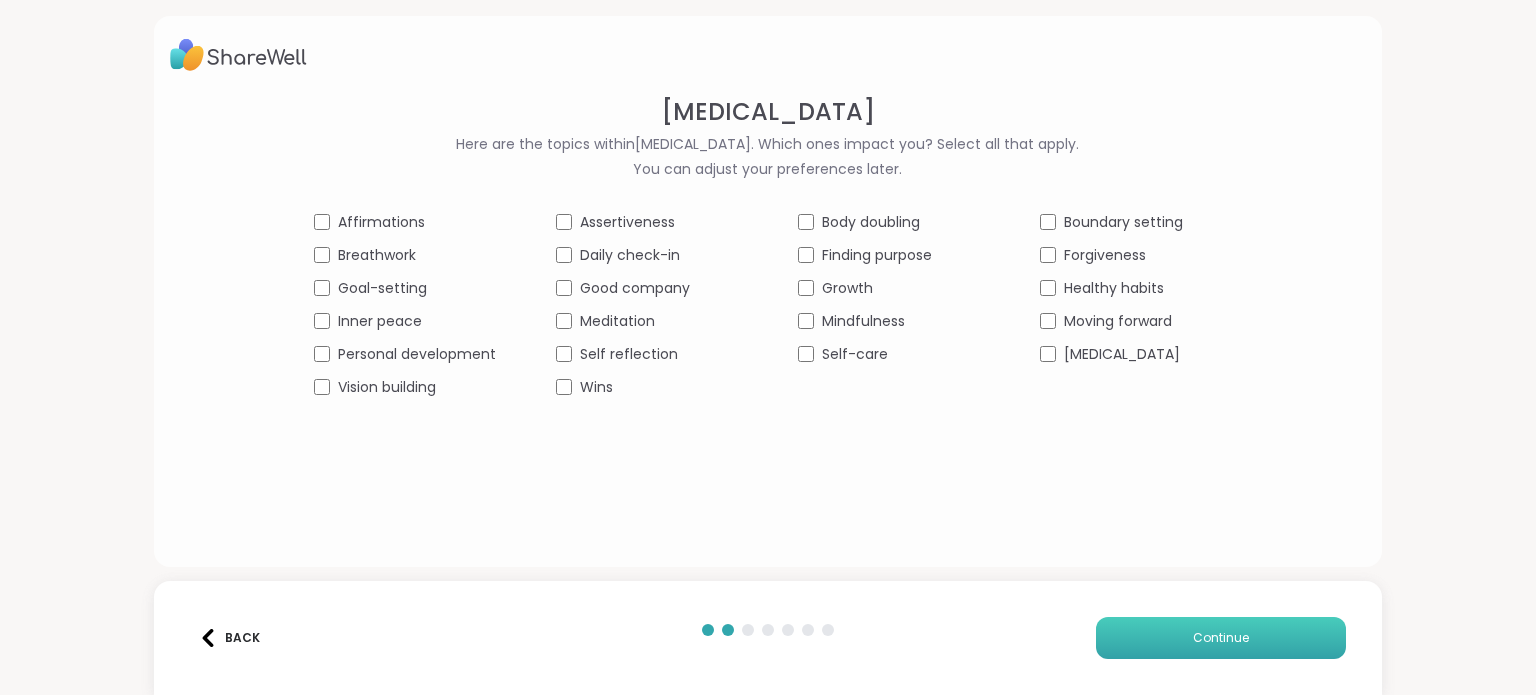 click on "Continue" at bounding box center (1221, 638) 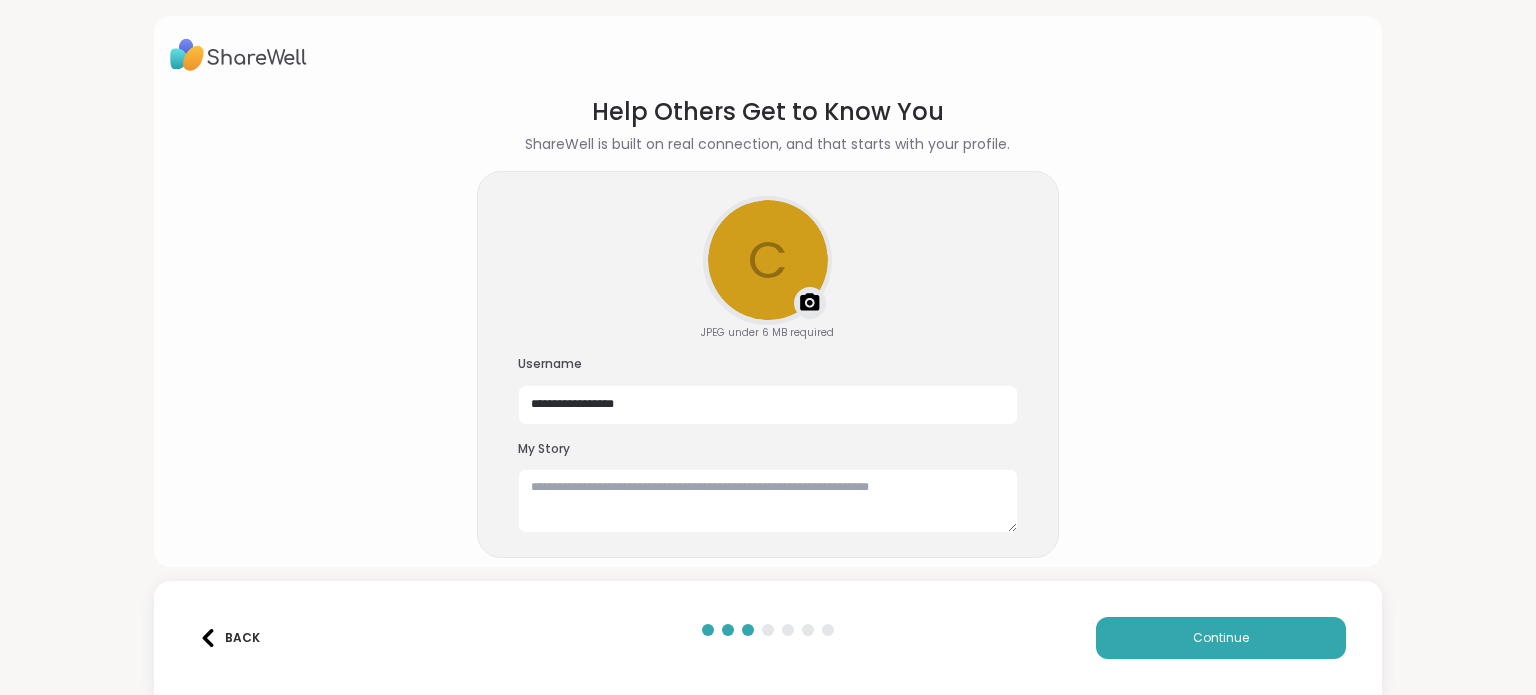 click on "**********" at bounding box center (768, 347) 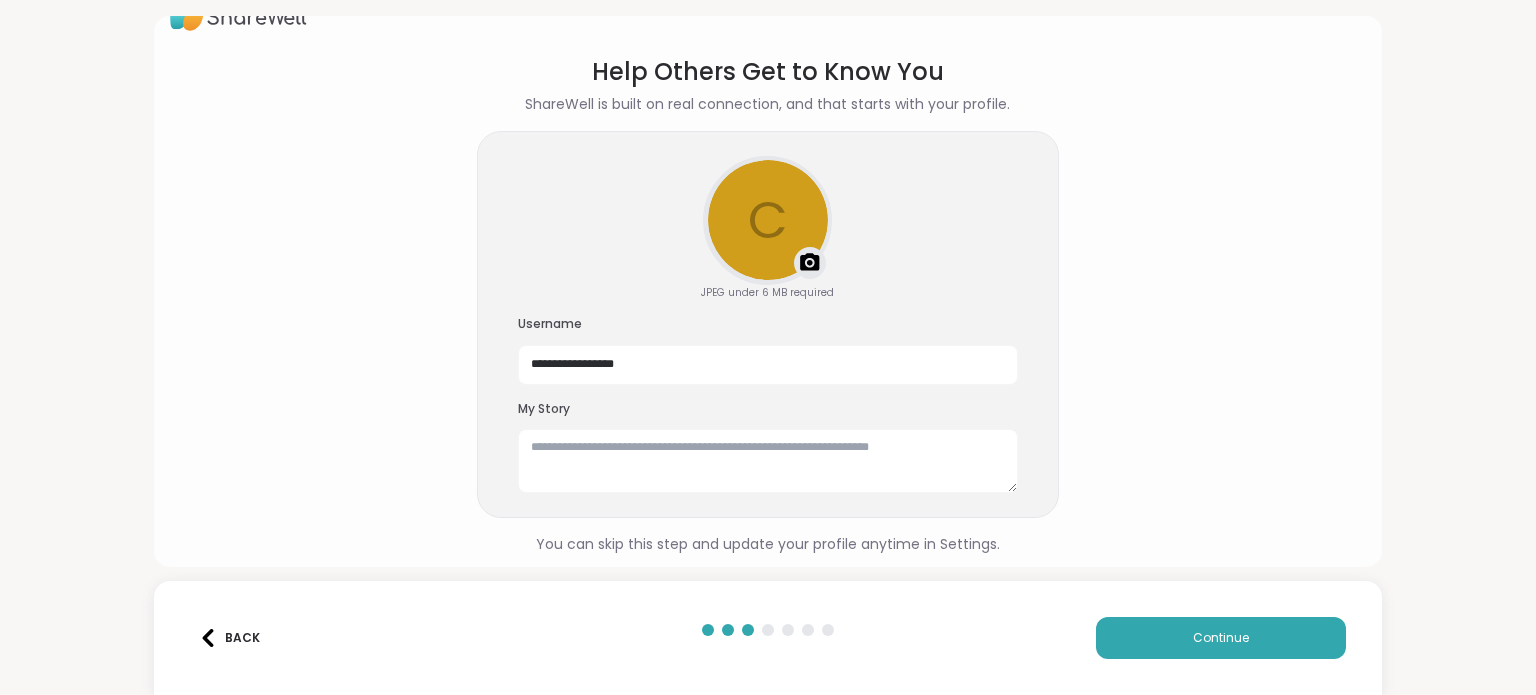 scroll, scrollTop: 44, scrollLeft: 0, axis: vertical 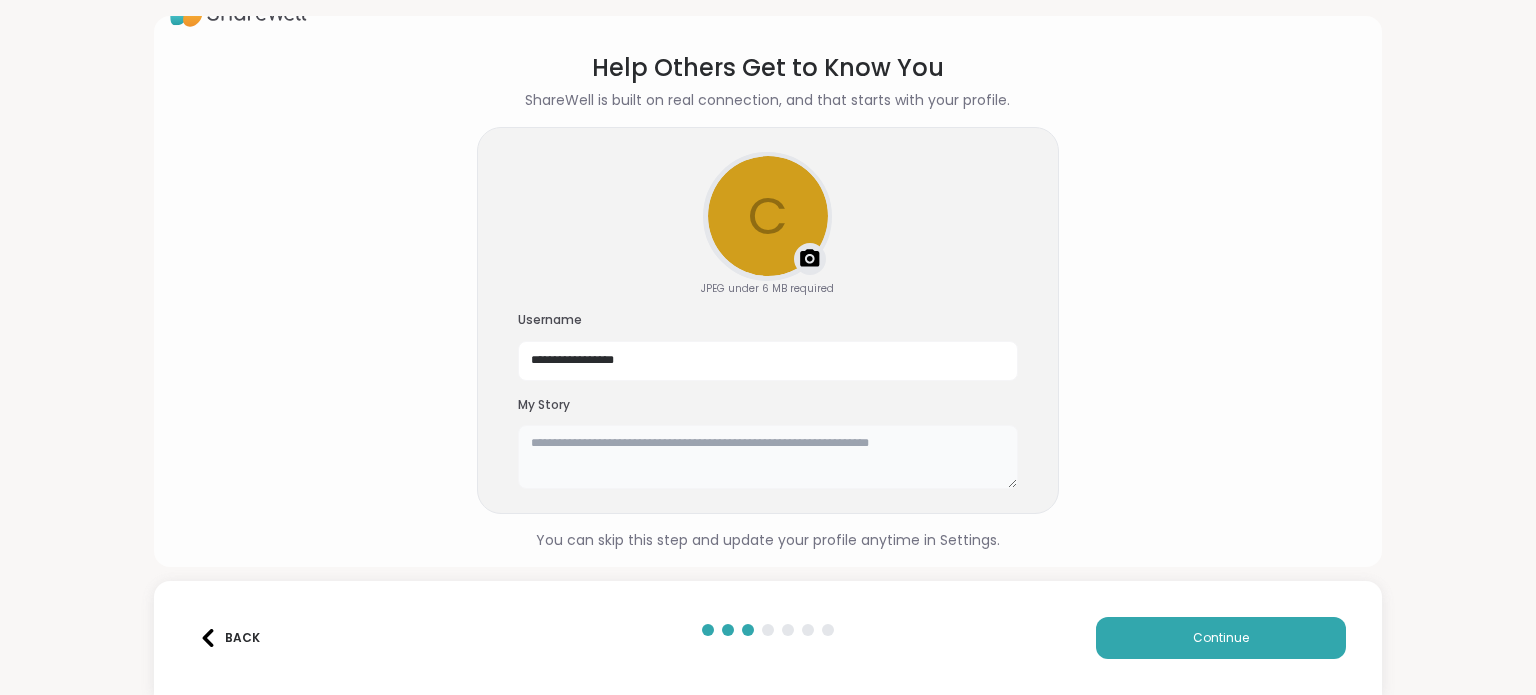 drag, startPoint x: 977, startPoint y: 455, endPoint x: 1051, endPoint y: 478, distance: 77.491936 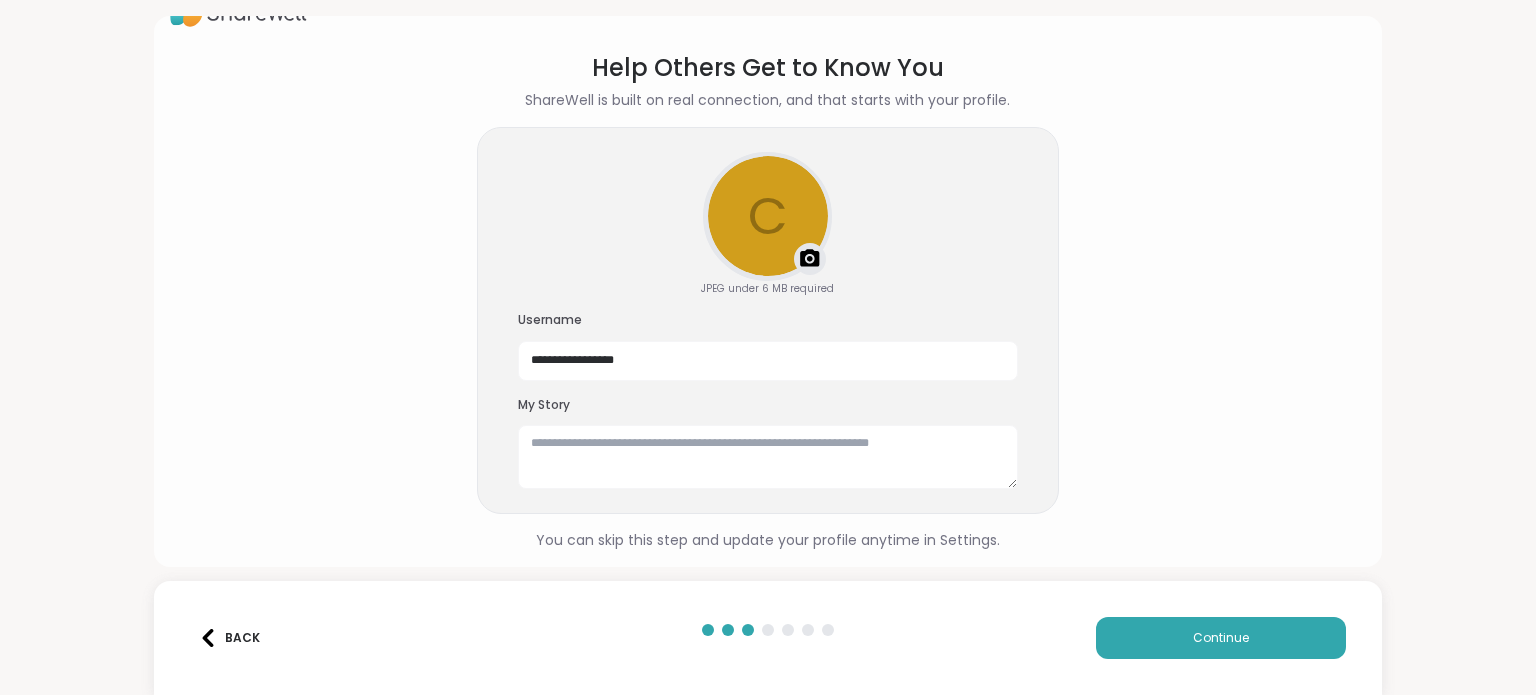 click on "**********" at bounding box center (768, 321) 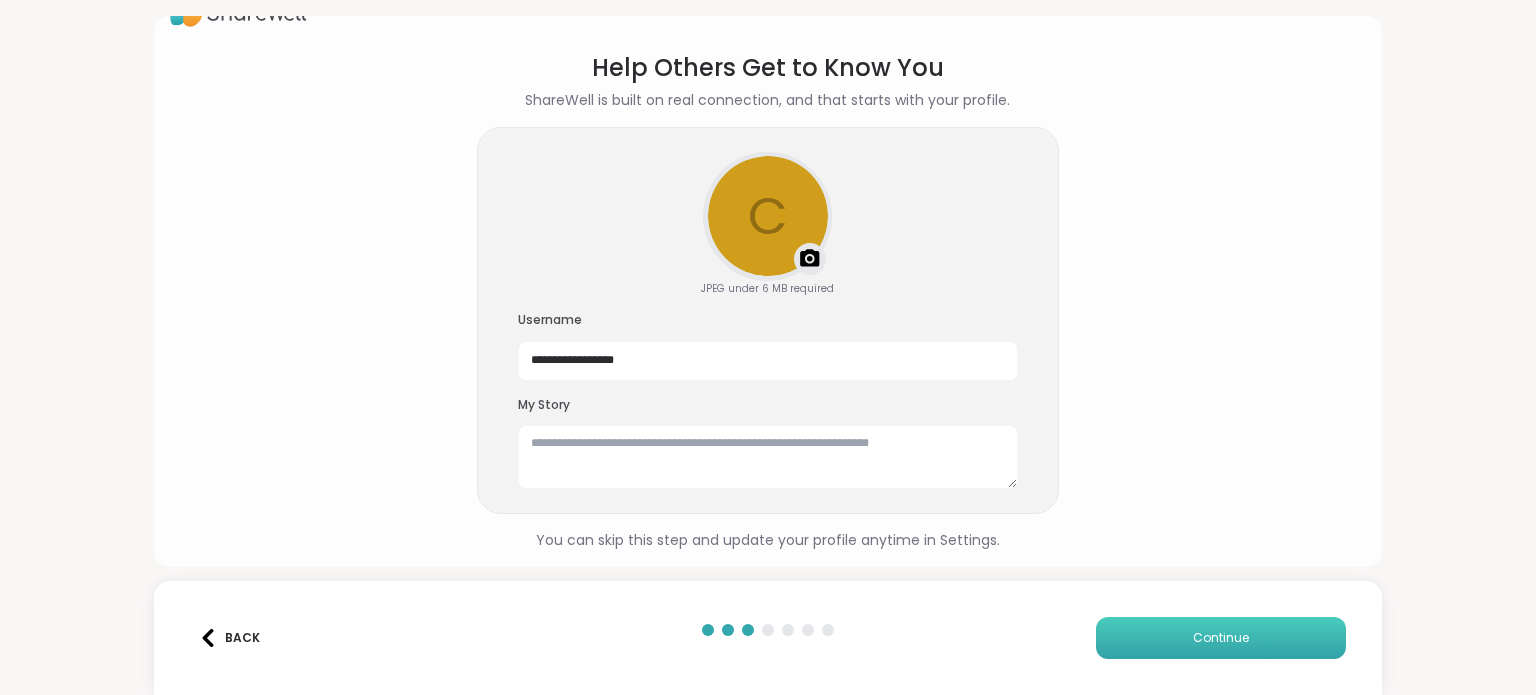 click on "Continue" at bounding box center (1221, 638) 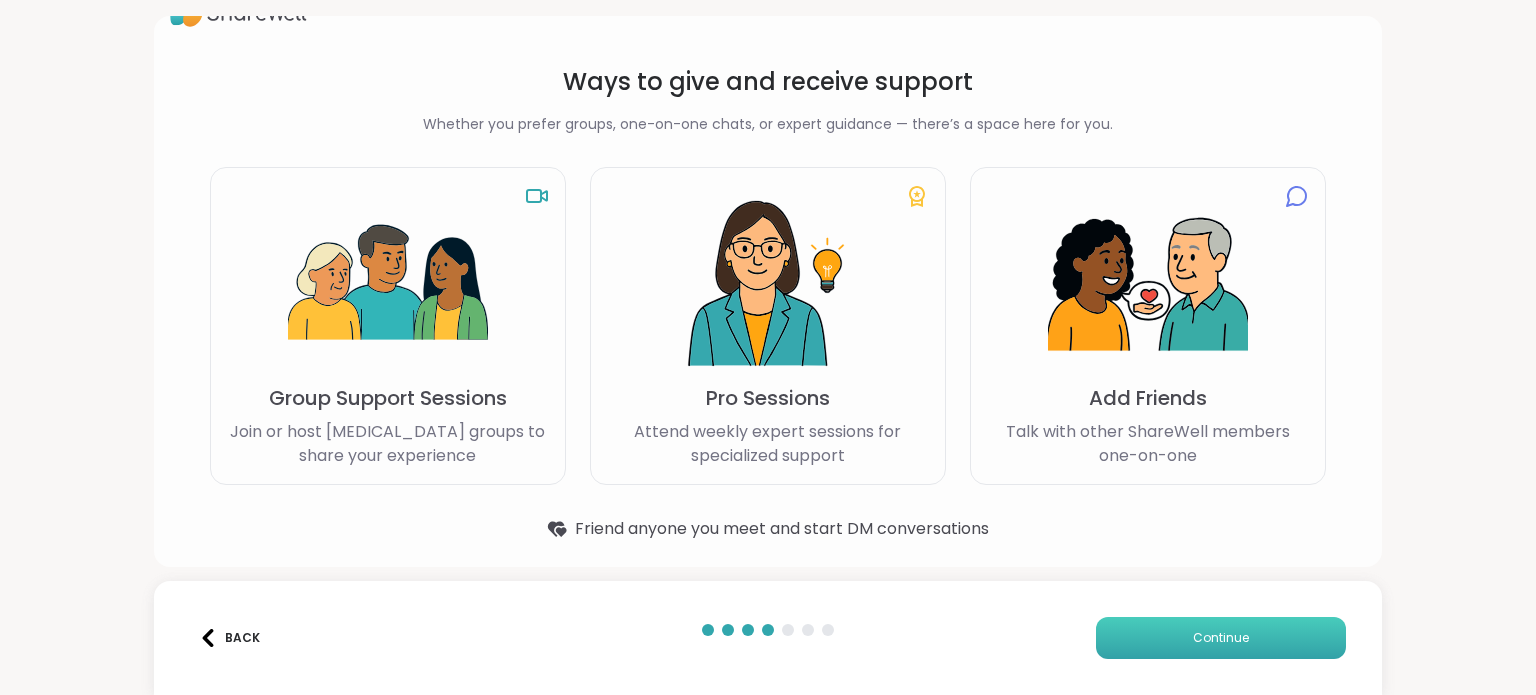click on "Continue" at bounding box center (1221, 638) 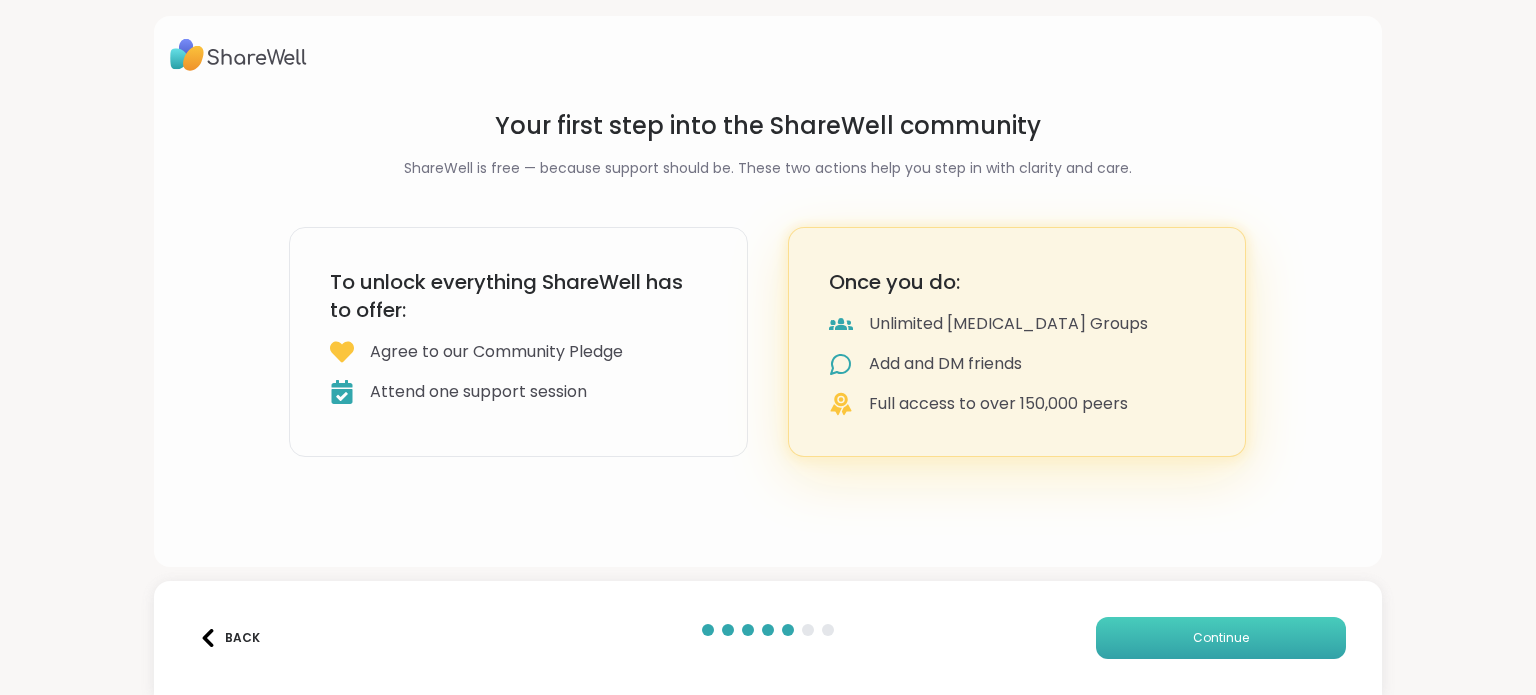 scroll, scrollTop: 0, scrollLeft: 0, axis: both 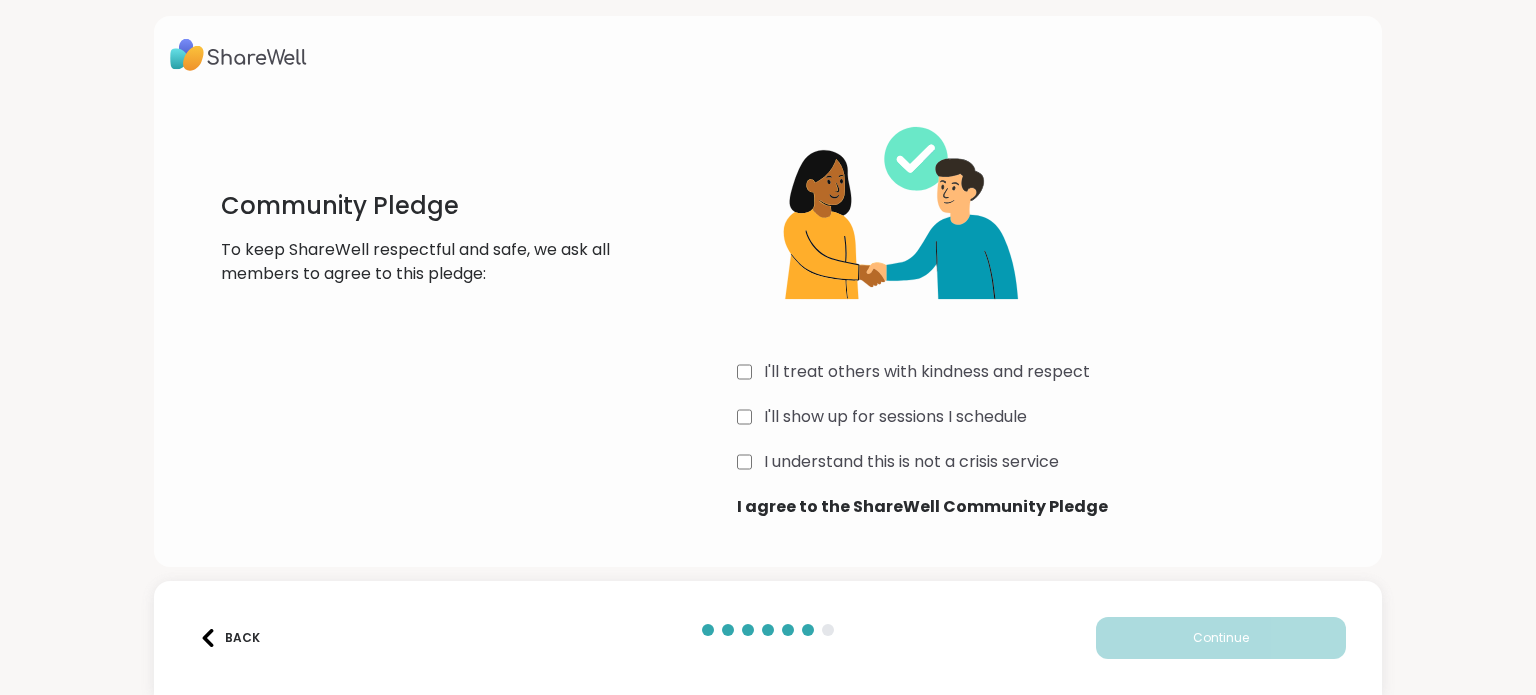 click on "I'll treat others with kindness and respect" at bounding box center [927, 372] 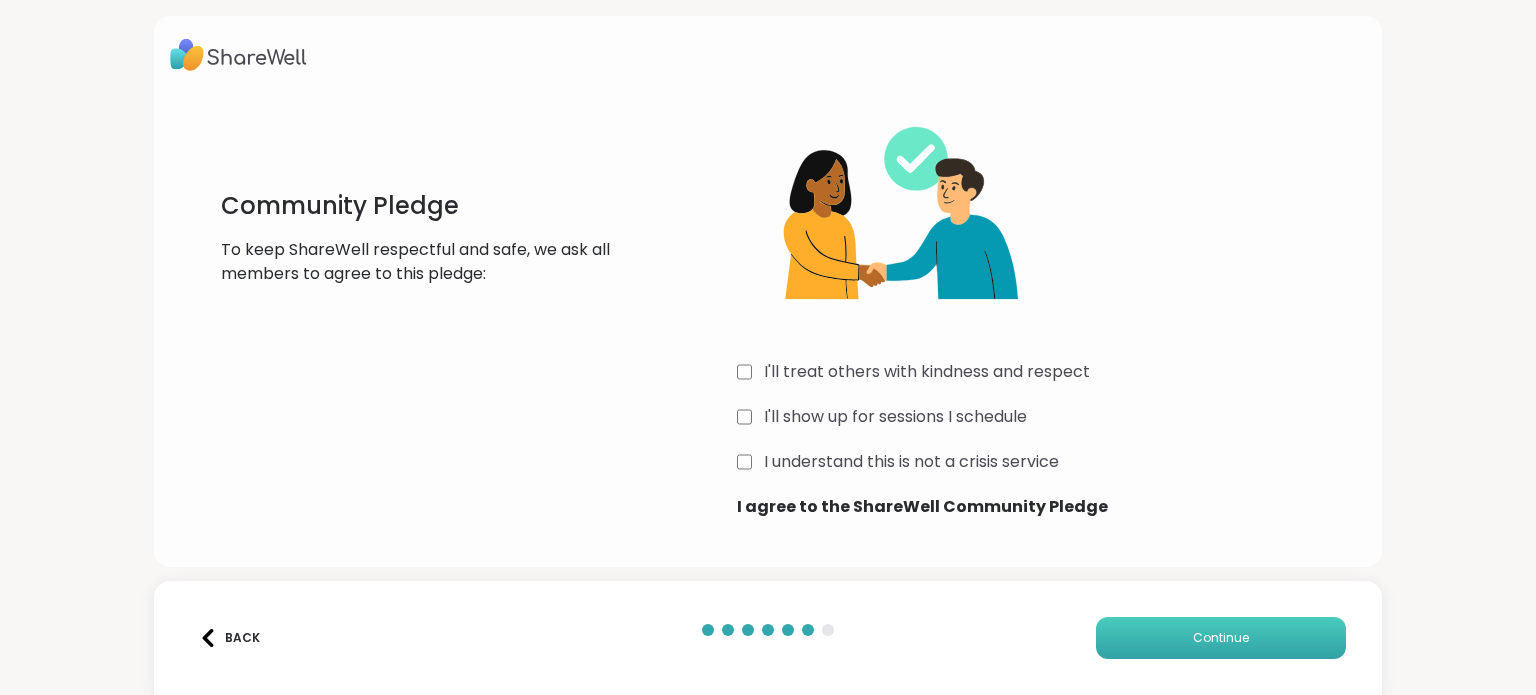 click on "Continue" at bounding box center (1221, 638) 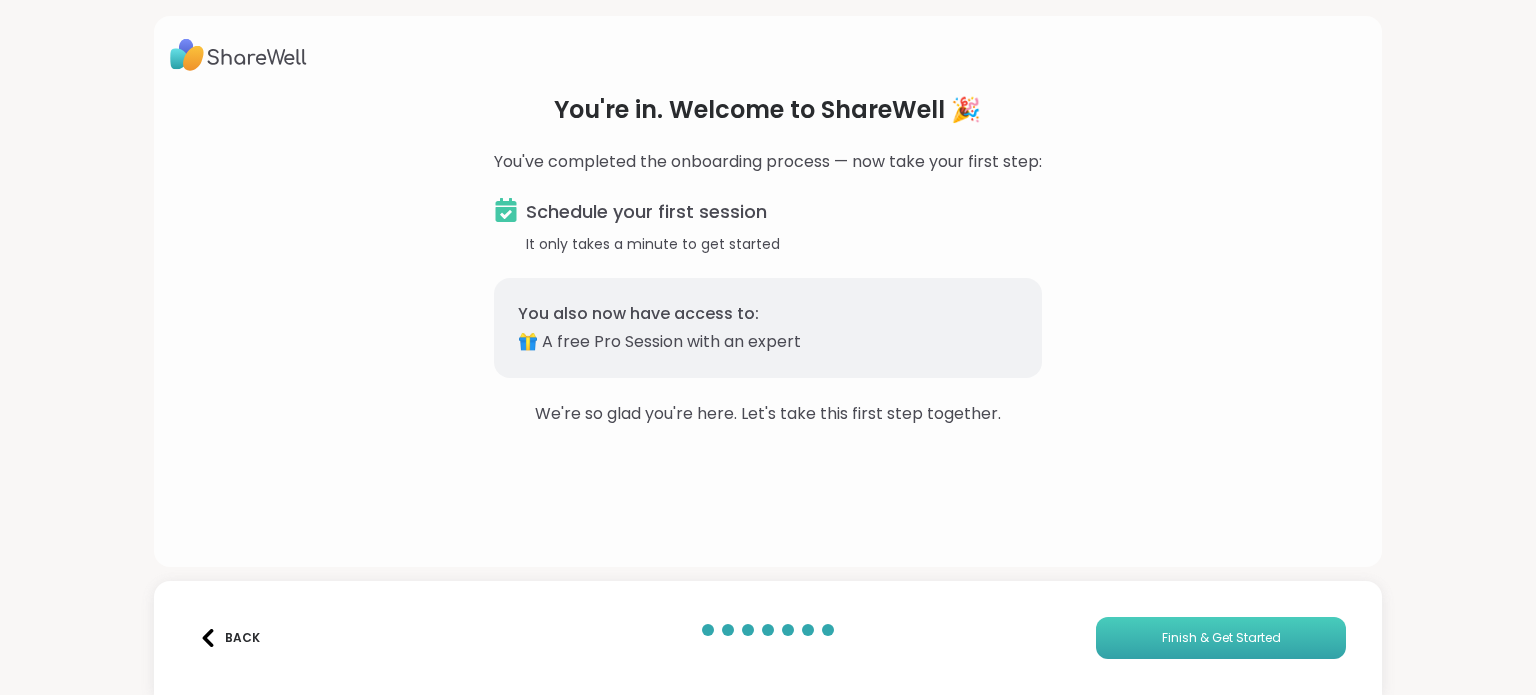 click on "Finish & Get Started" at bounding box center [1221, 638] 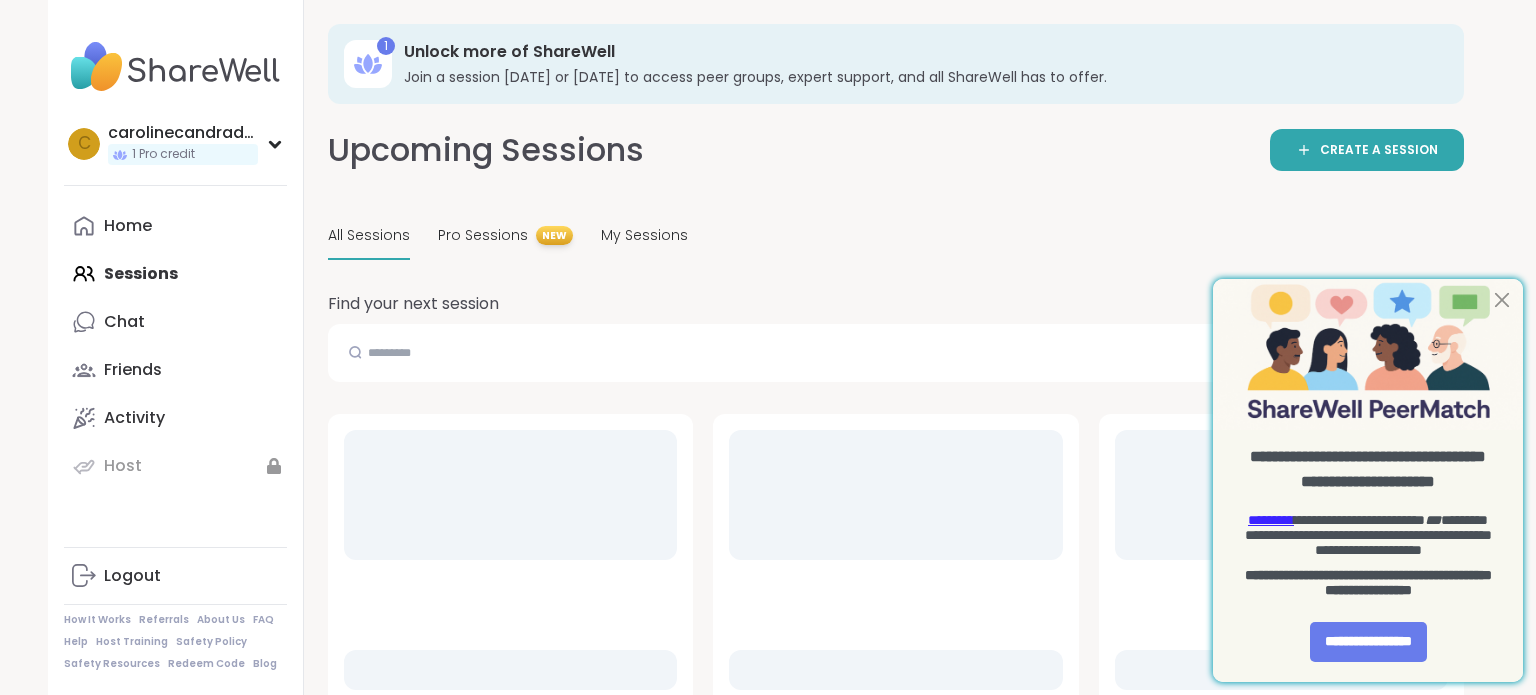 scroll, scrollTop: 0, scrollLeft: 0, axis: both 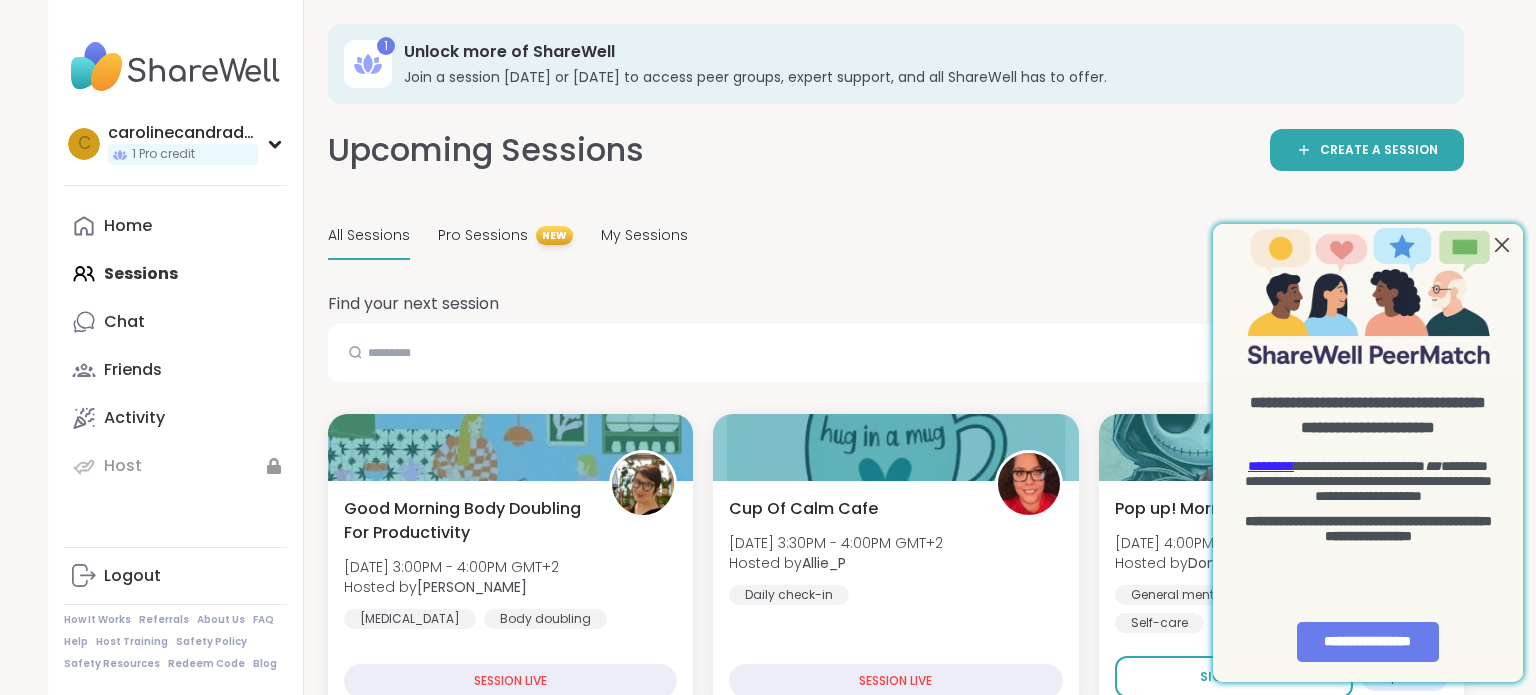 click at bounding box center (1502, 245) 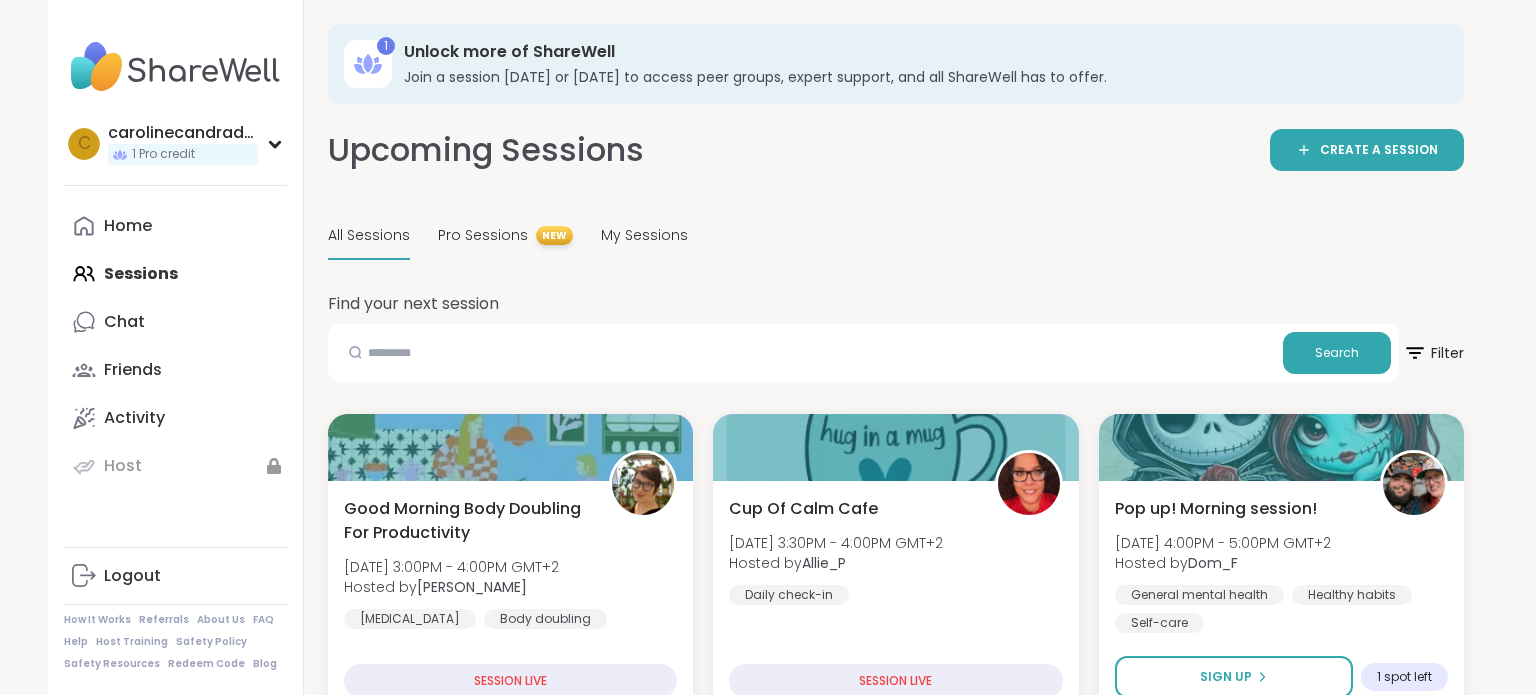 click on "All Sessions Pro Sessions NEW My Sessions" at bounding box center [896, 236] 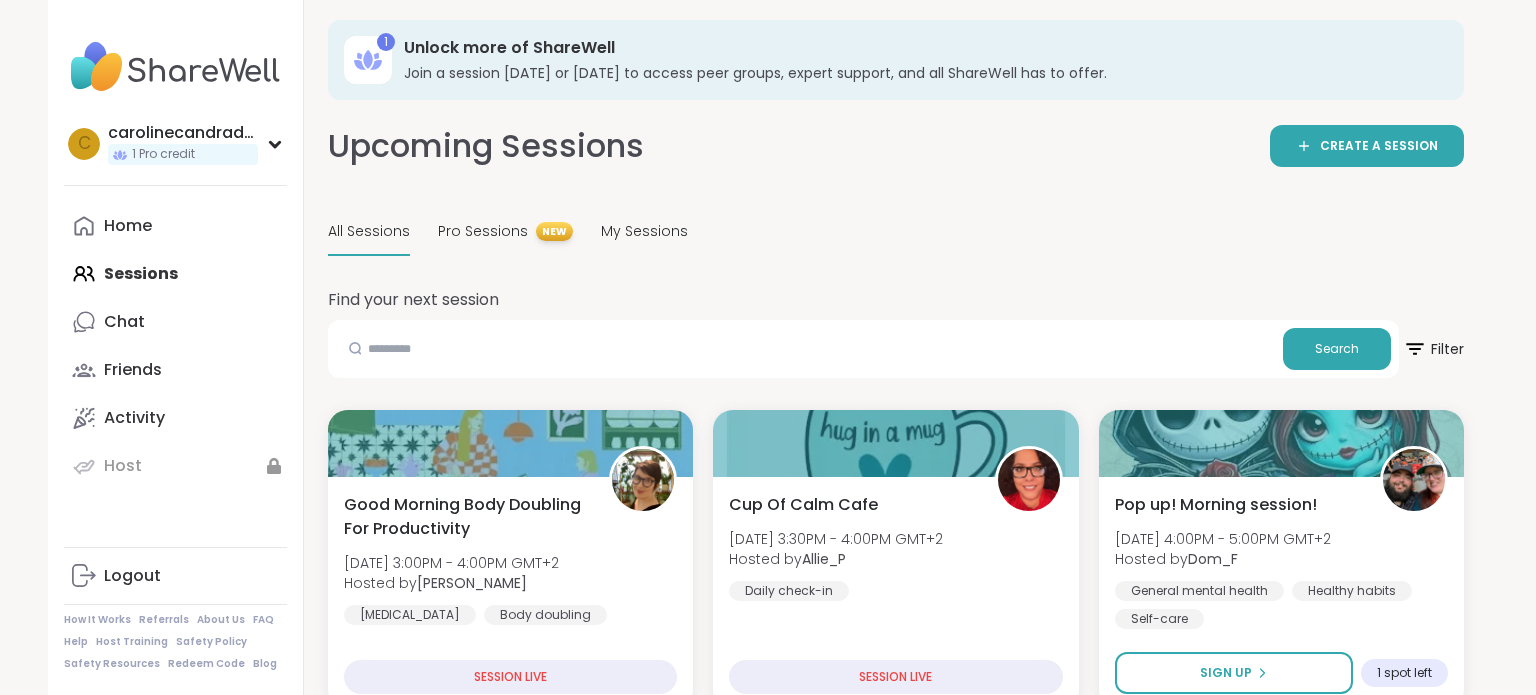 scroll, scrollTop: 0, scrollLeft: 0, axis: both 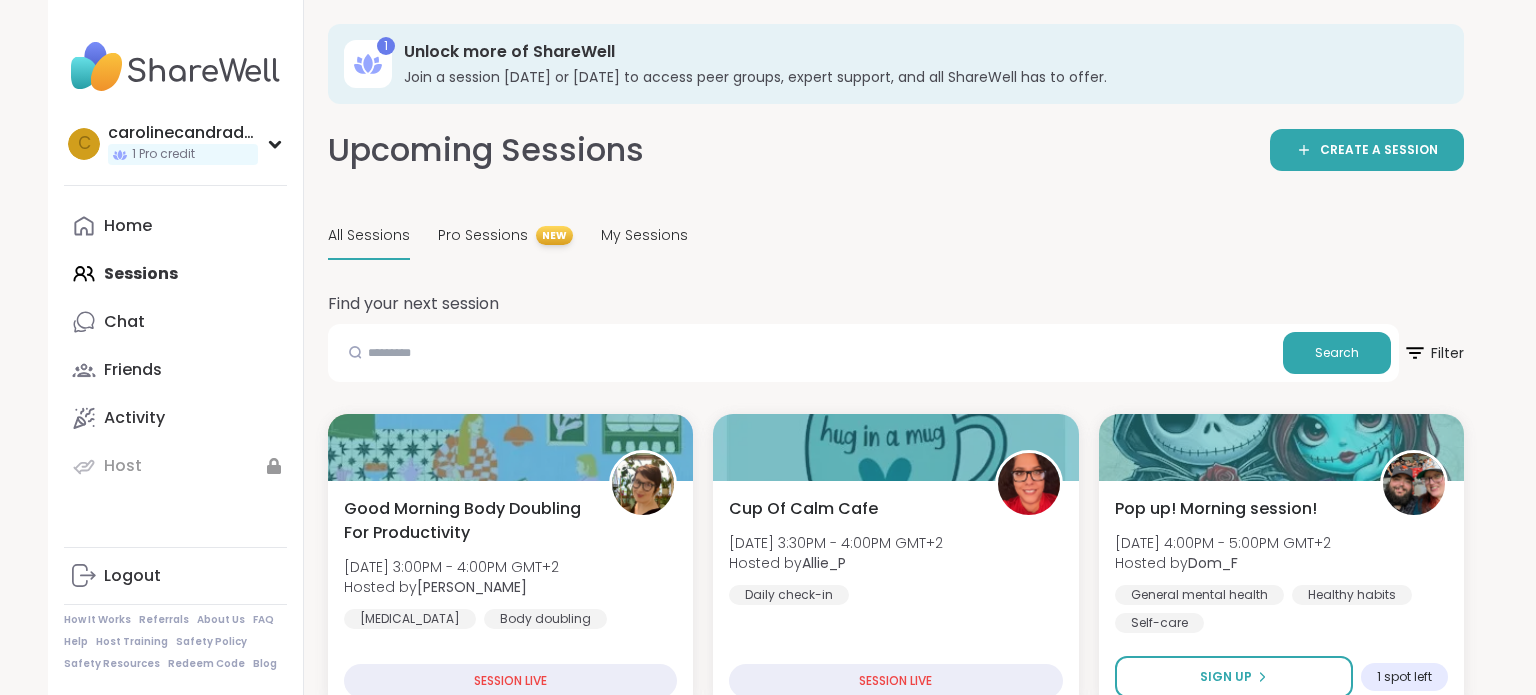 click on "Upcoming Sessions" at bounding box center (486, 150) 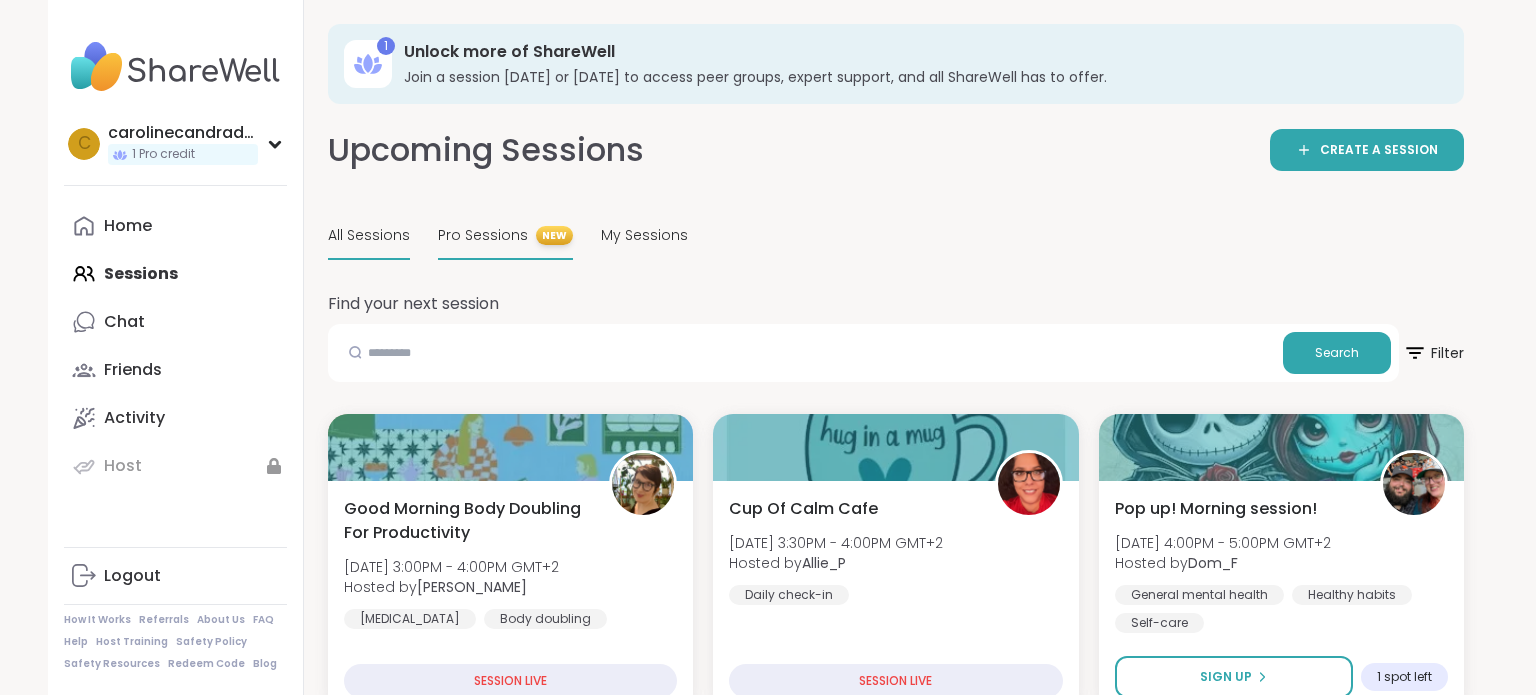 click on "Pro Sessions" at bounding box center (483, 235) 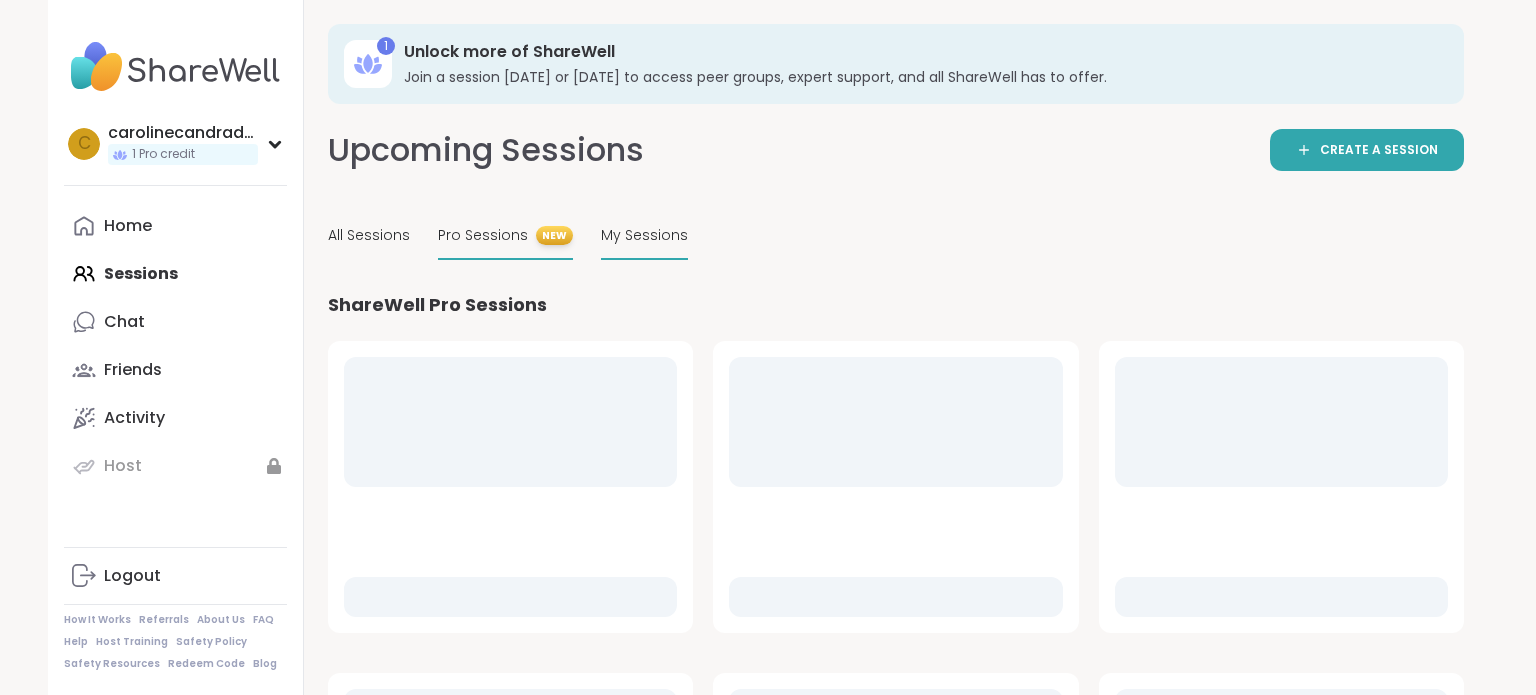 click on "My Sessions" at bounding box center (644, 235) 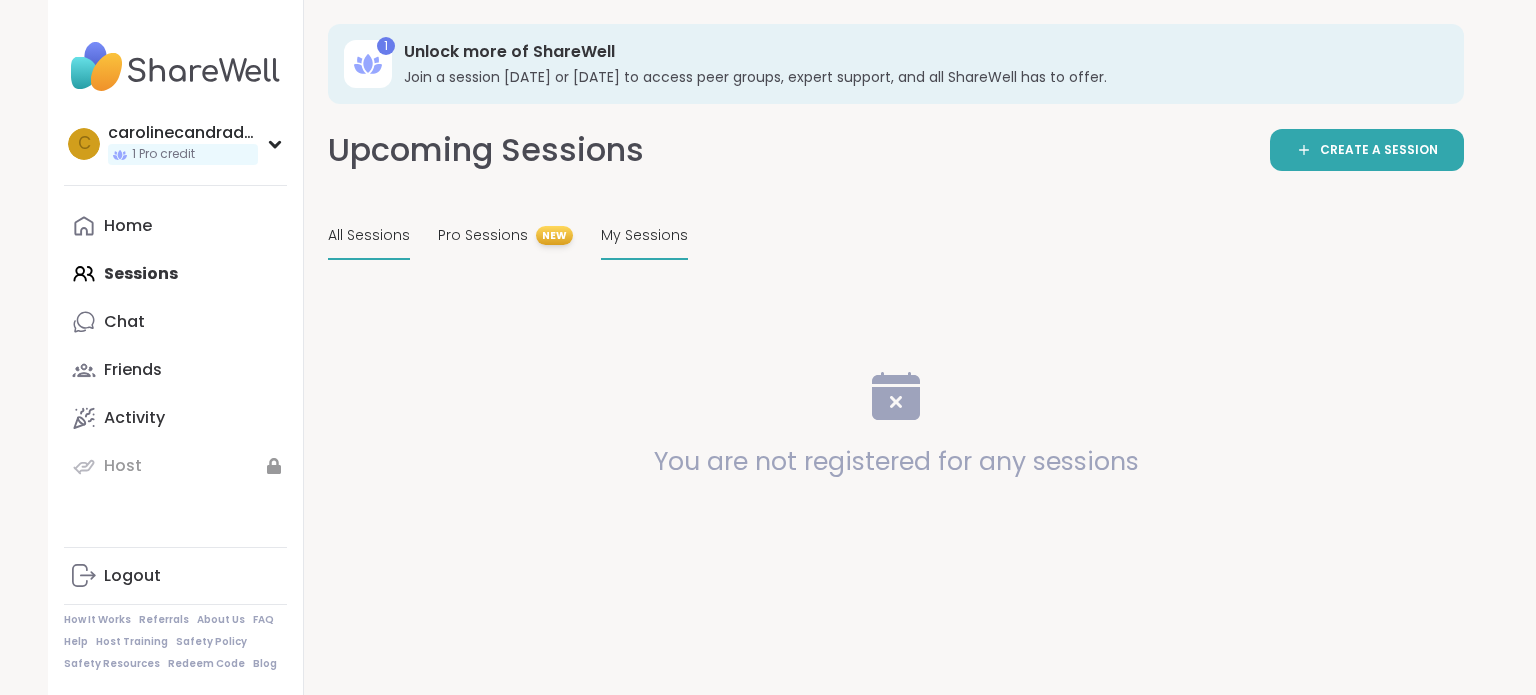 click on "All Sessions" at bounding box center (369, 235) 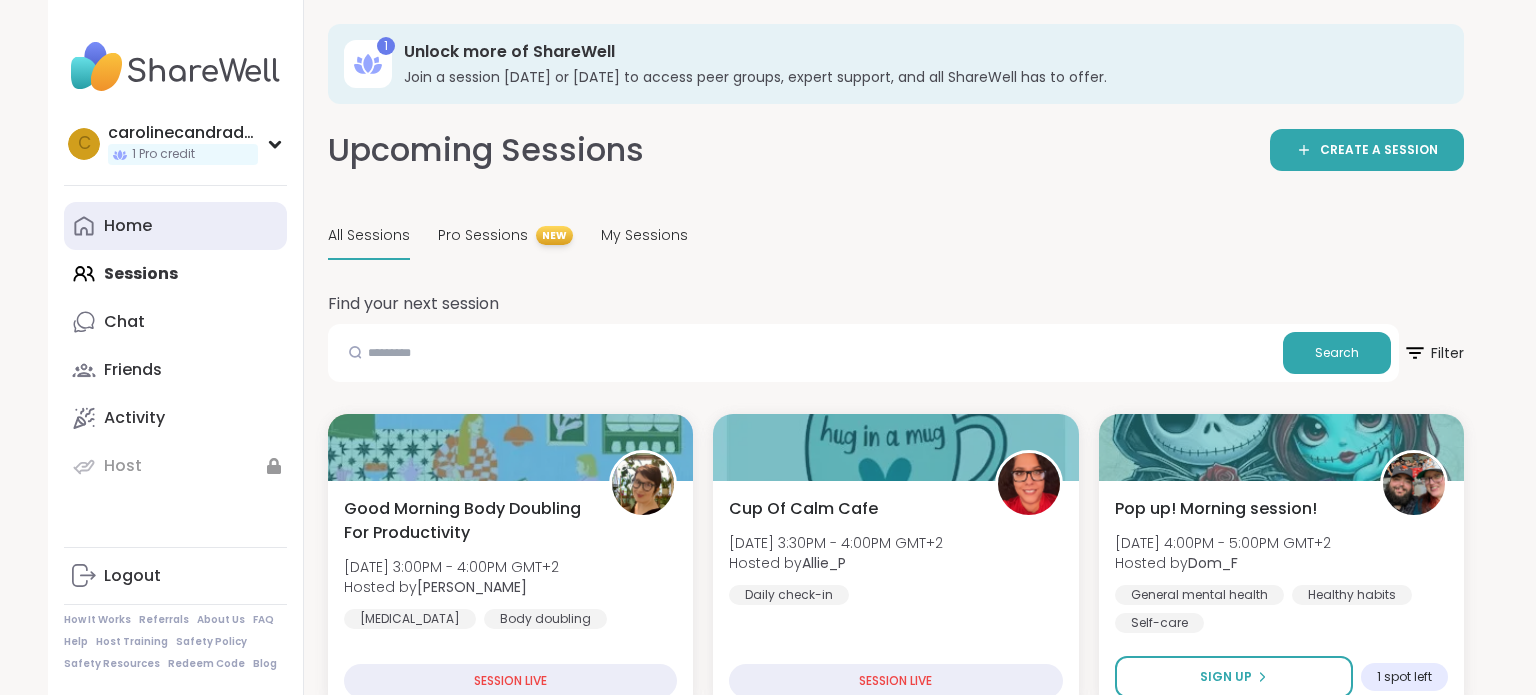 click on "Home" at bounding box center (128, 226) 